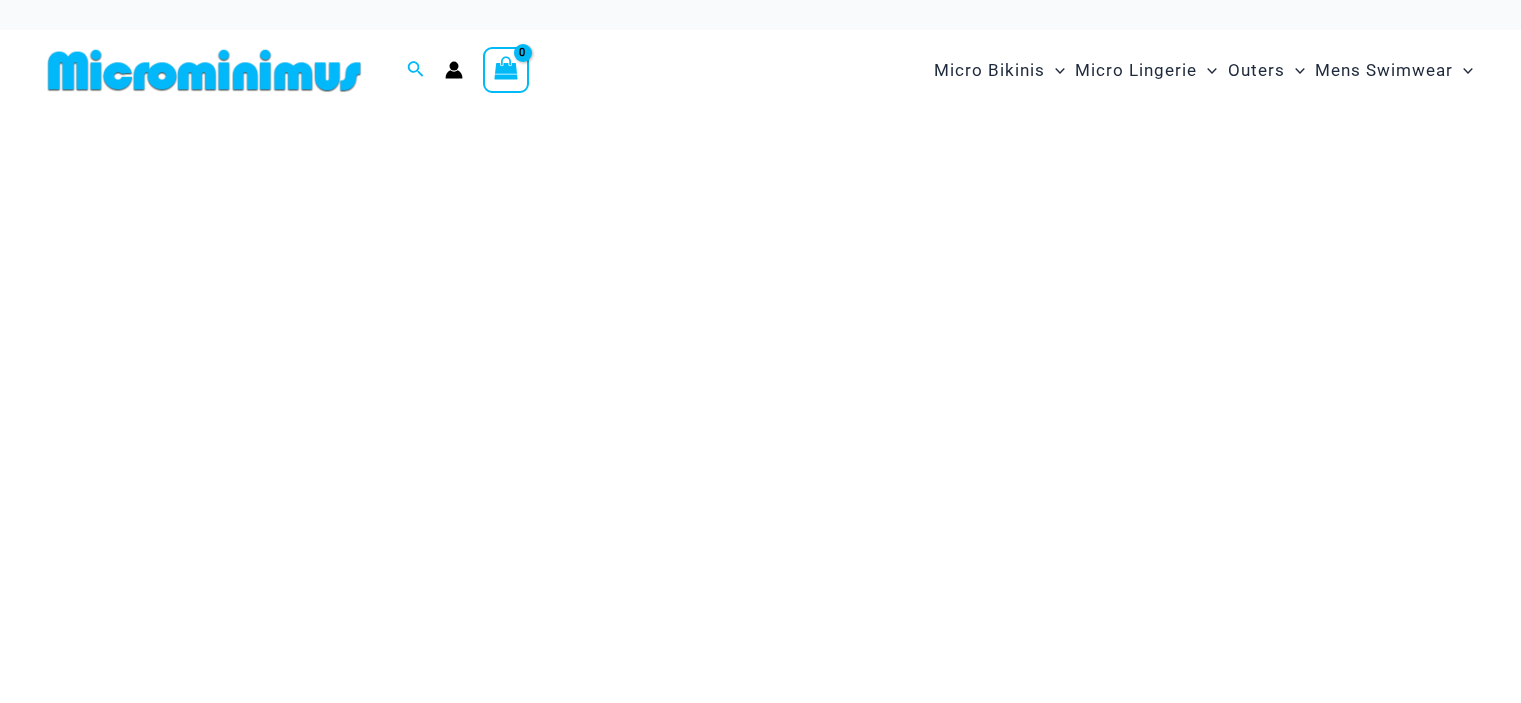 scroll, scrollTop: 0, scrollLeft: 0, axis: both 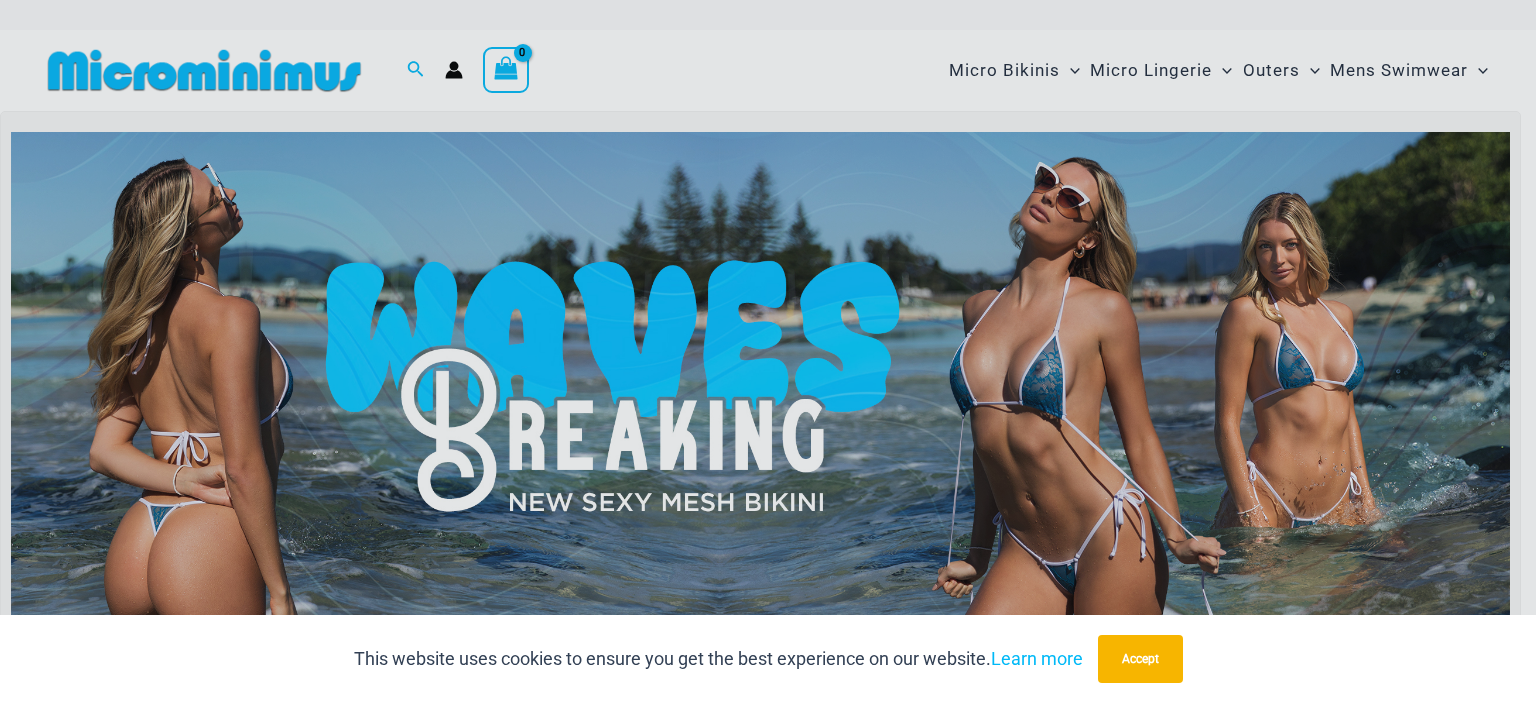 click on "“The Hottest Styles You’ve Never Seen” Exclusive Looks. Private Drops. Only Our Inner Circle. You’re this close to unlocking our most daring designs, secret sales, and behind-the-scenes exclusives. Microminimus isn’t just a shop—it’s a hidden playground of confidence and temptation. Sign up now" at bounding box center [768, 351] 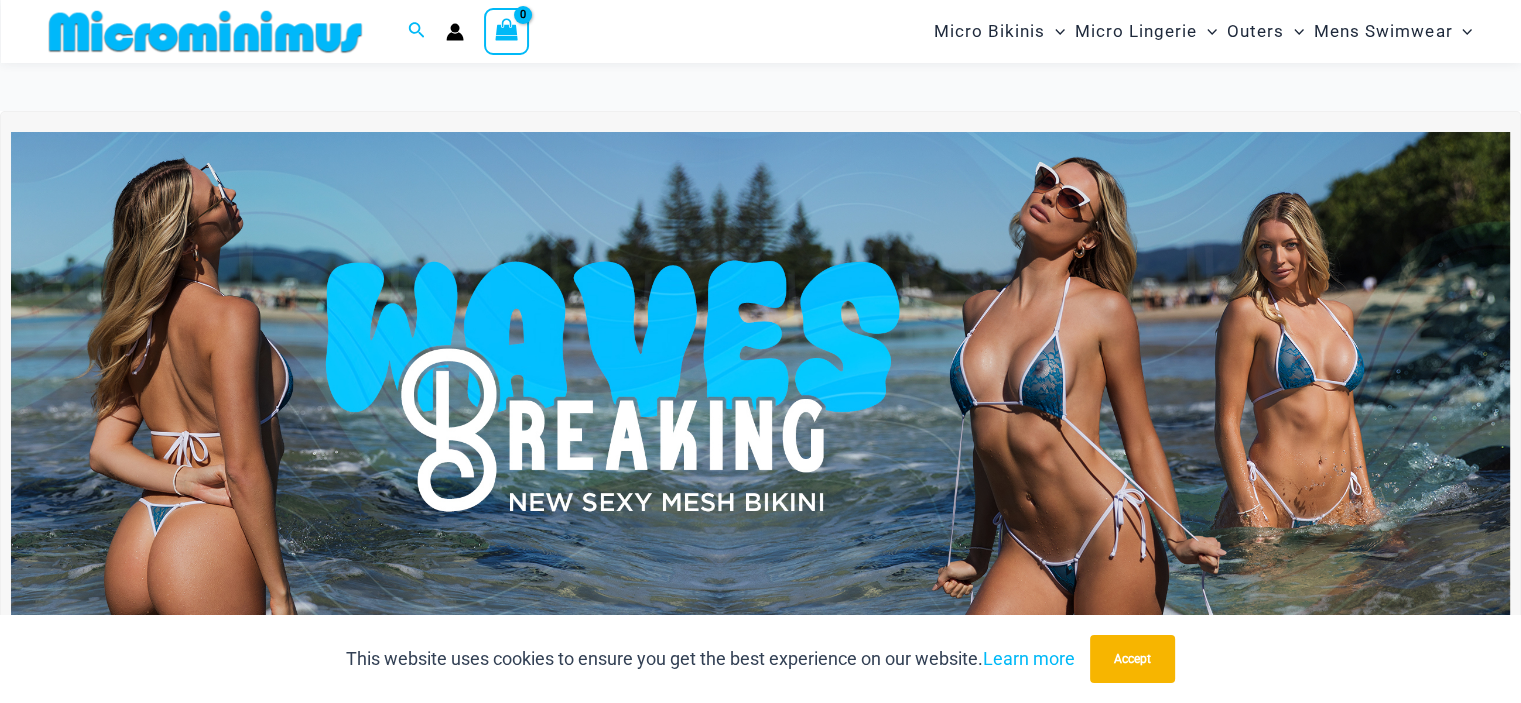 scroll, scrollTop: 597, scrollLeft: 0, axis: vertical 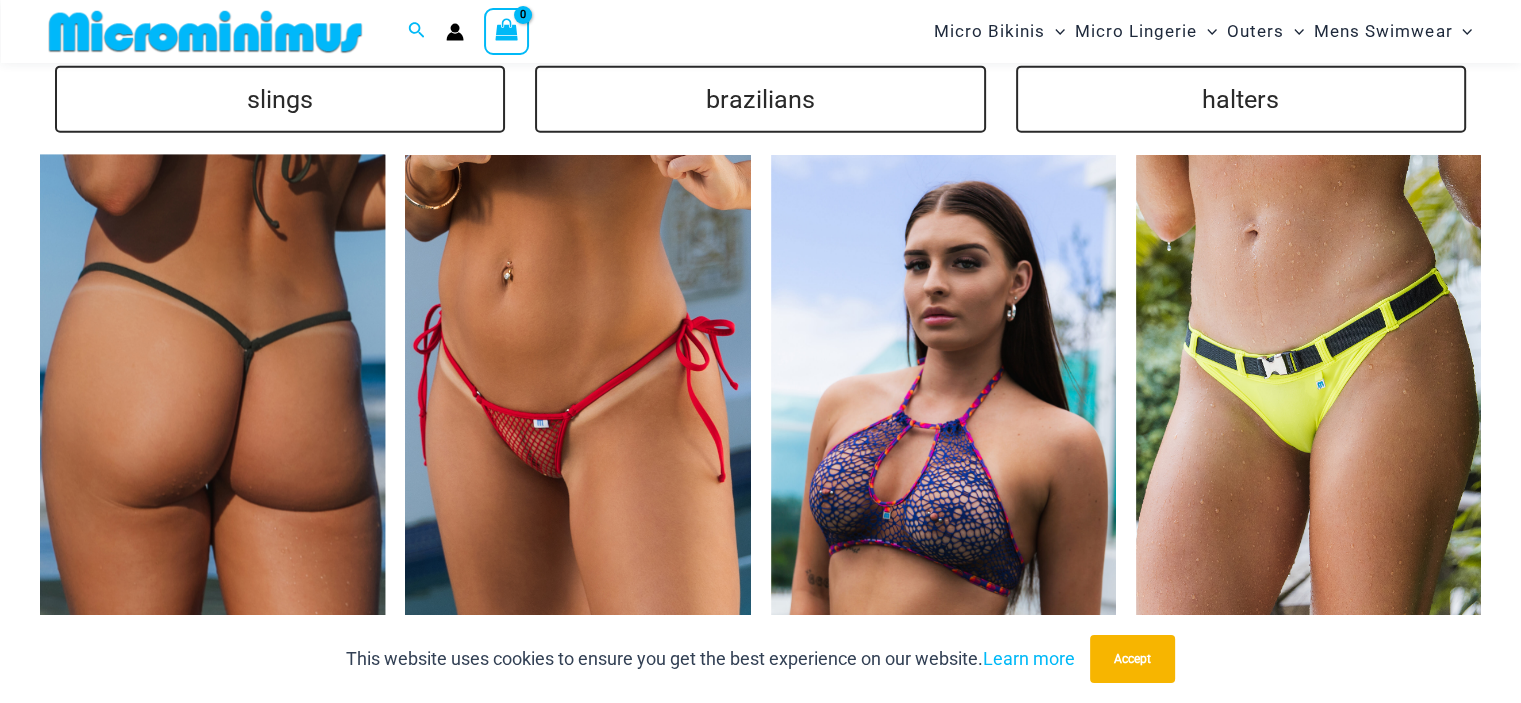 click at bounding box center (212, 414) 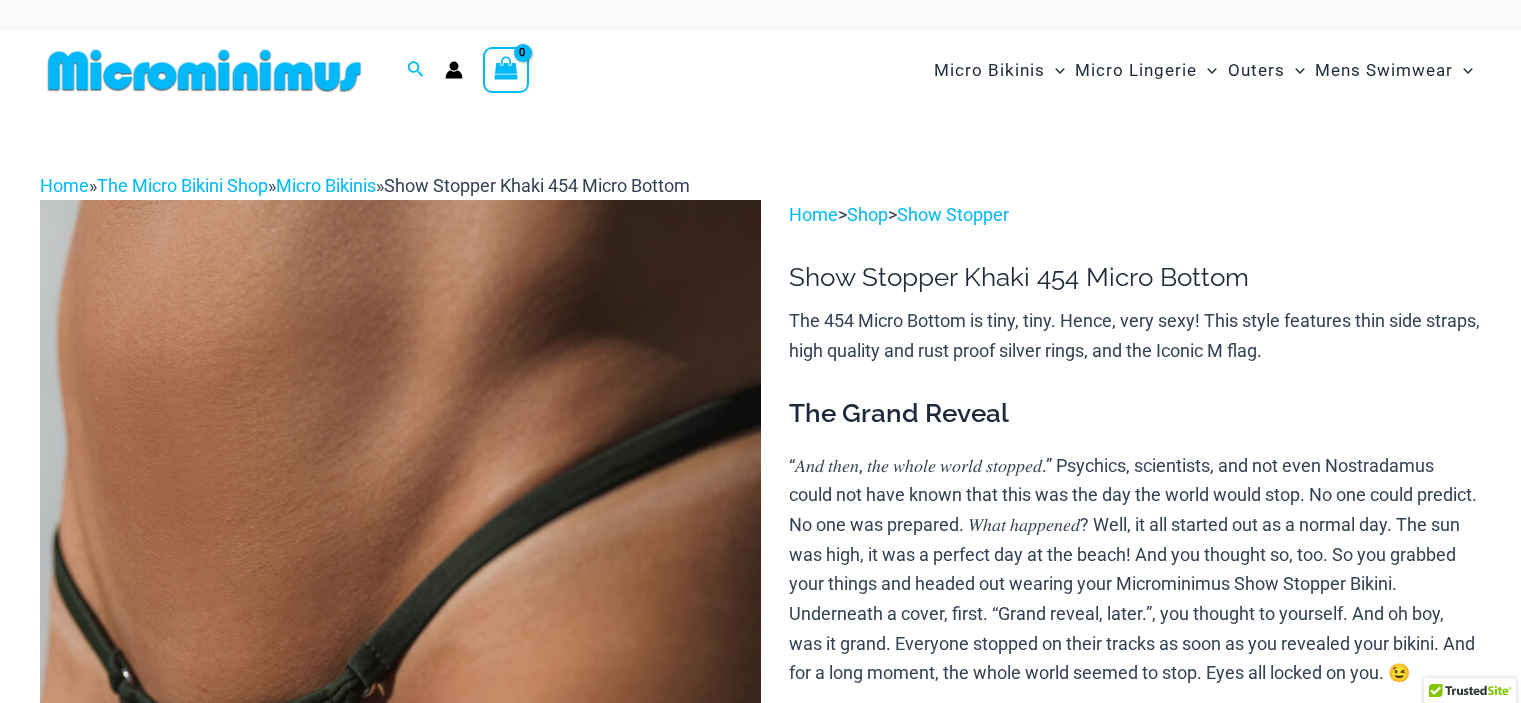 scroll, scrollTop: 0, scrollLeft: 0, axis: both 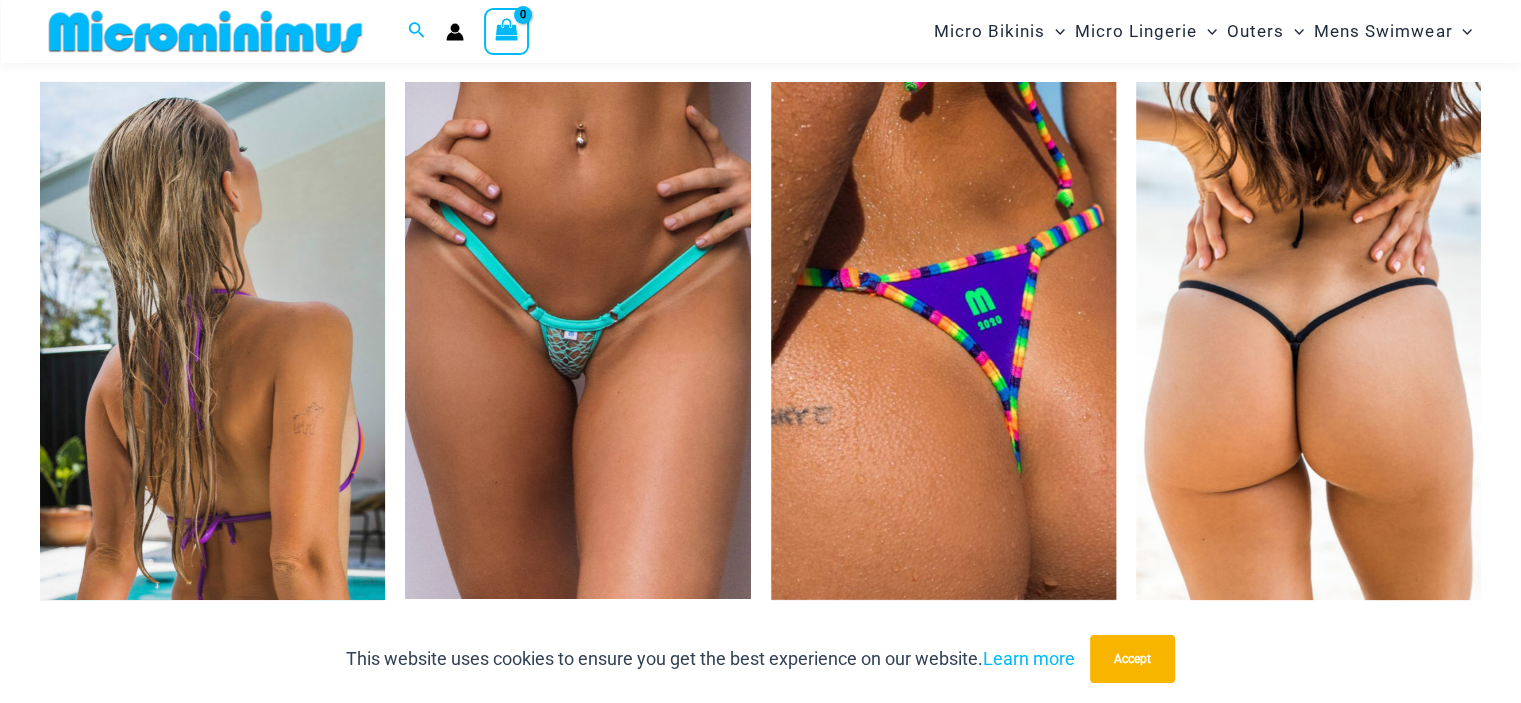 click at bounding box center [212, 341] 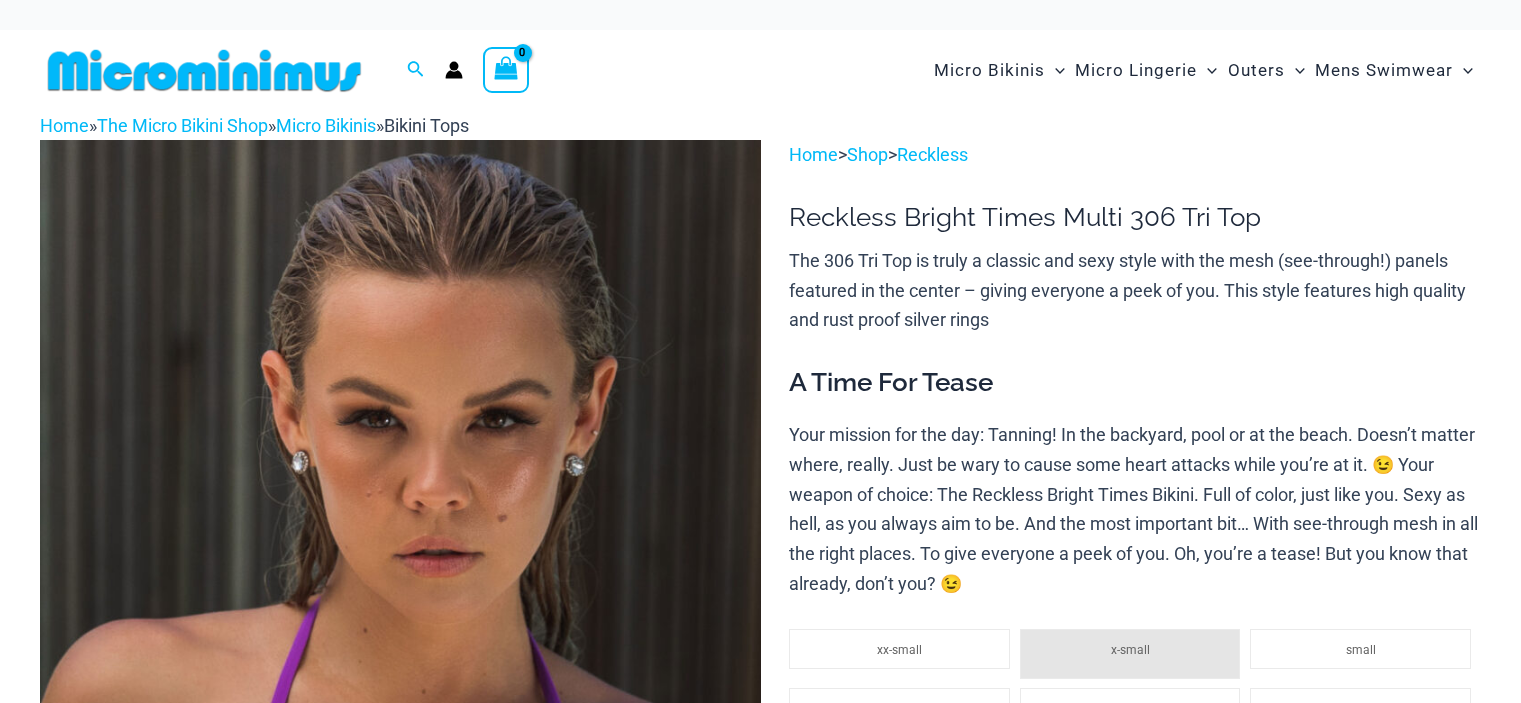 scroll, scrollTop: 0, scrollLeft: 0, axis: both 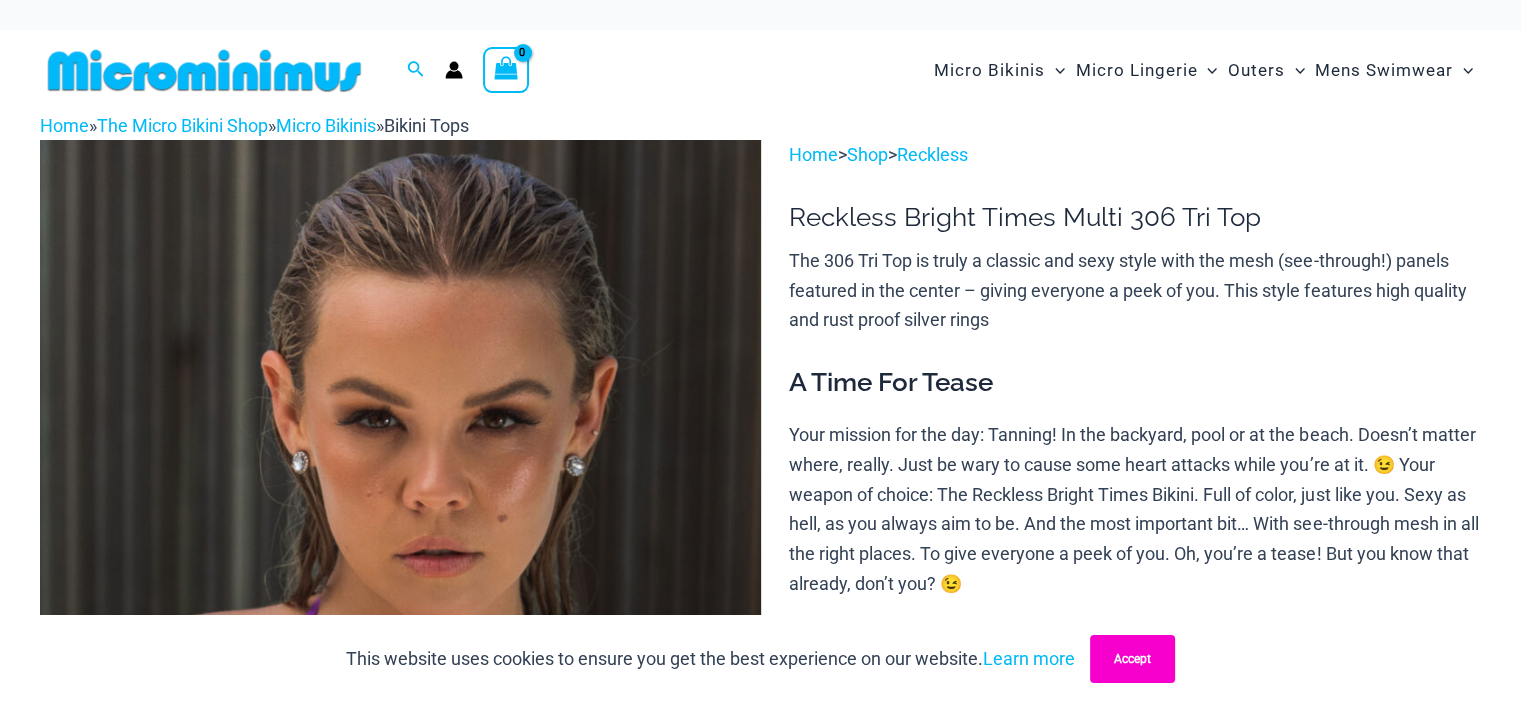 click on "Accept" at bounding box center (1132, 659) 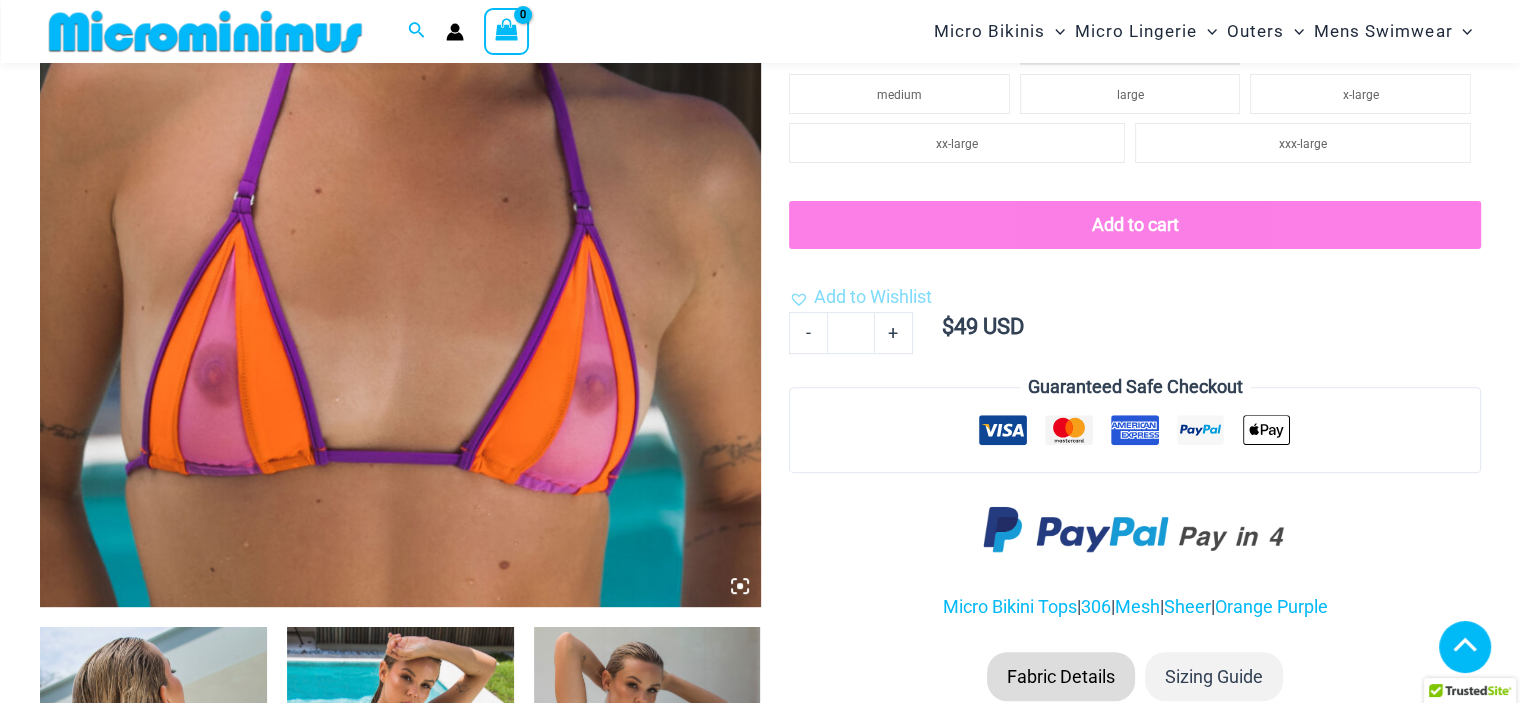 scroll, scrollTop: 1212, scrollLeft: 0, axis: vertical 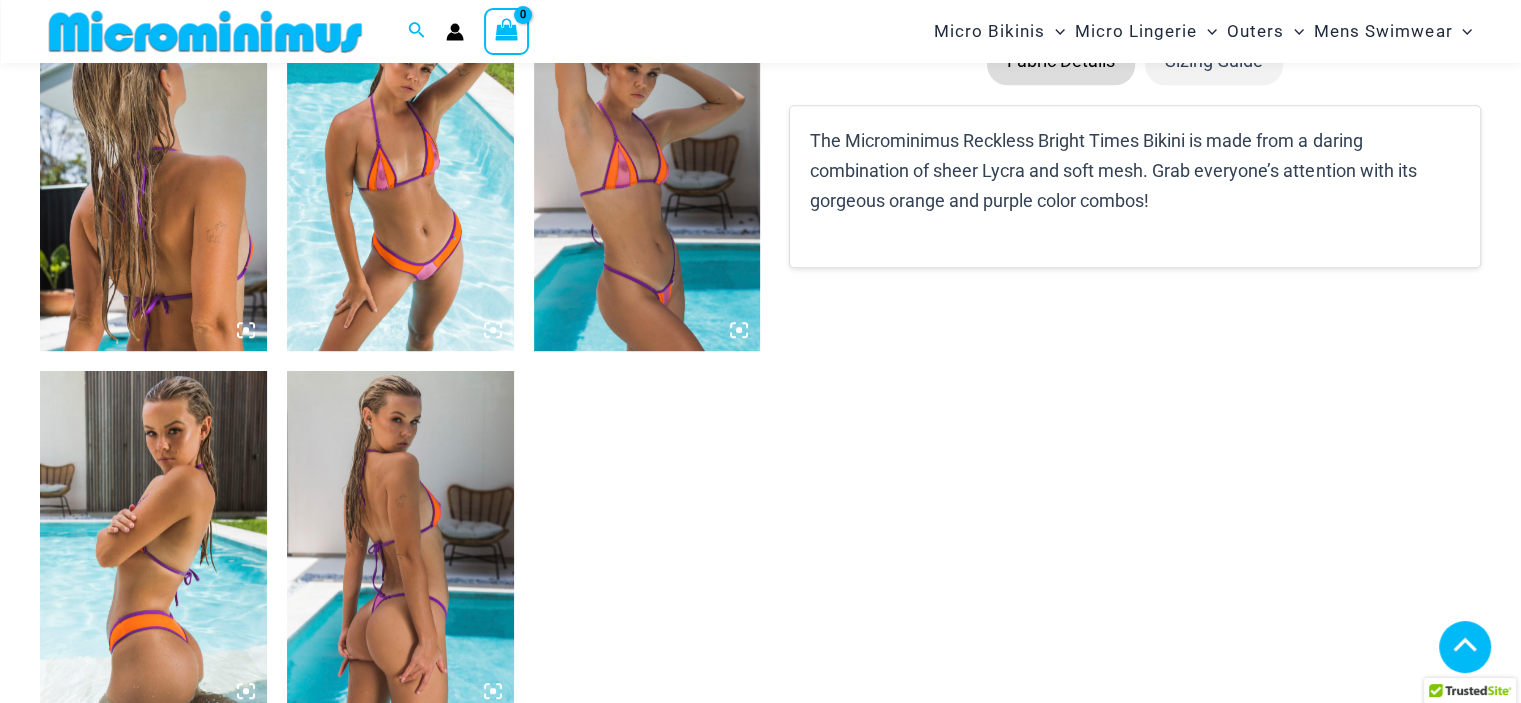 click at bounding box center (400, 181) 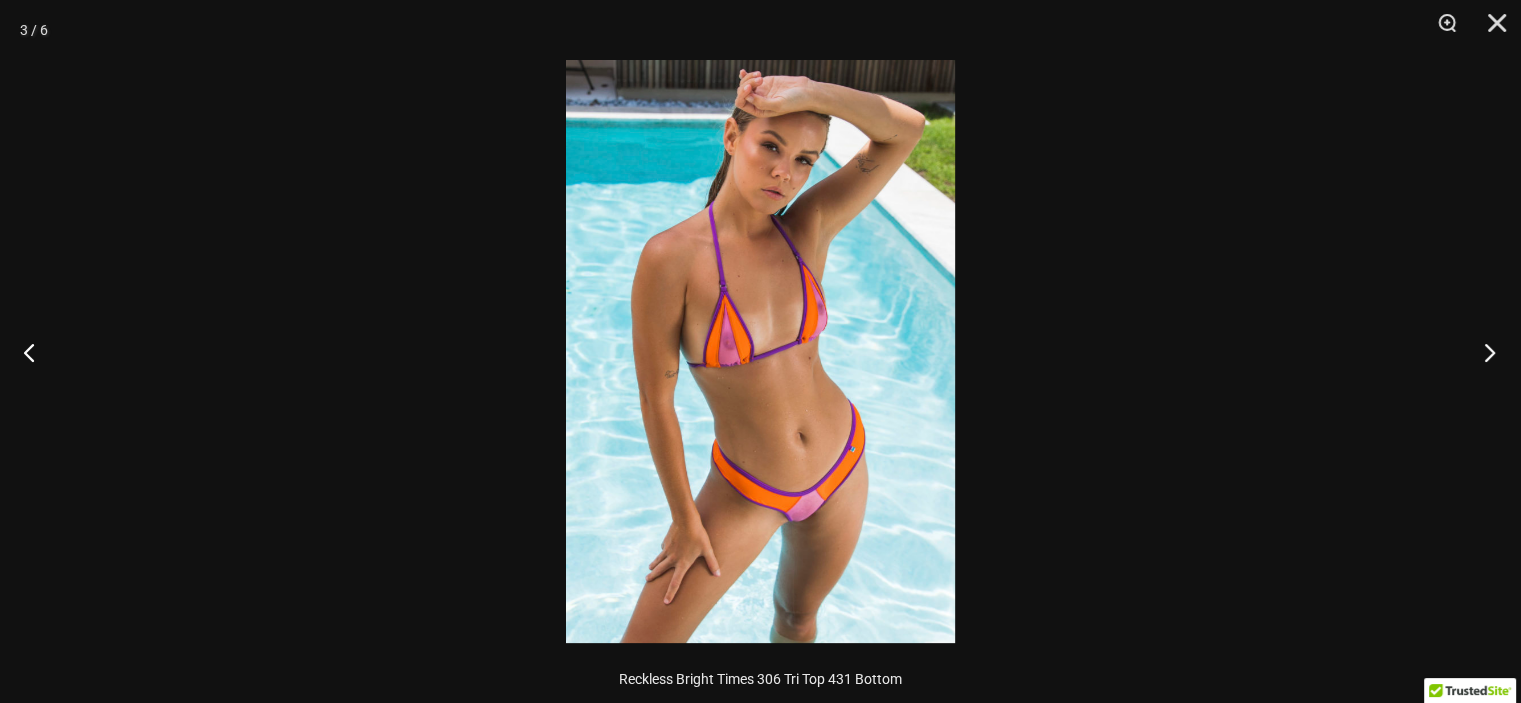 click at bounding box center [1483, 352] 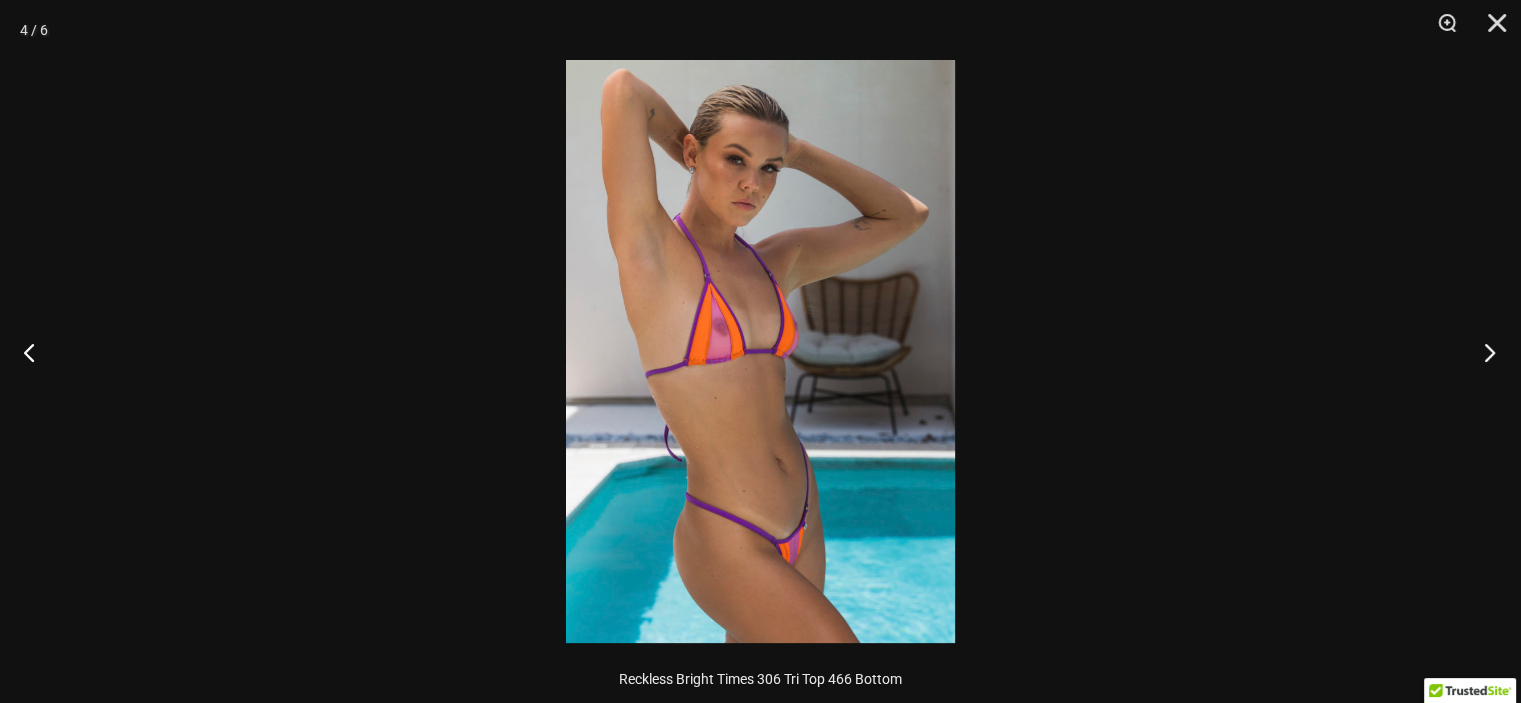 click at bounding box center [1483, 352] 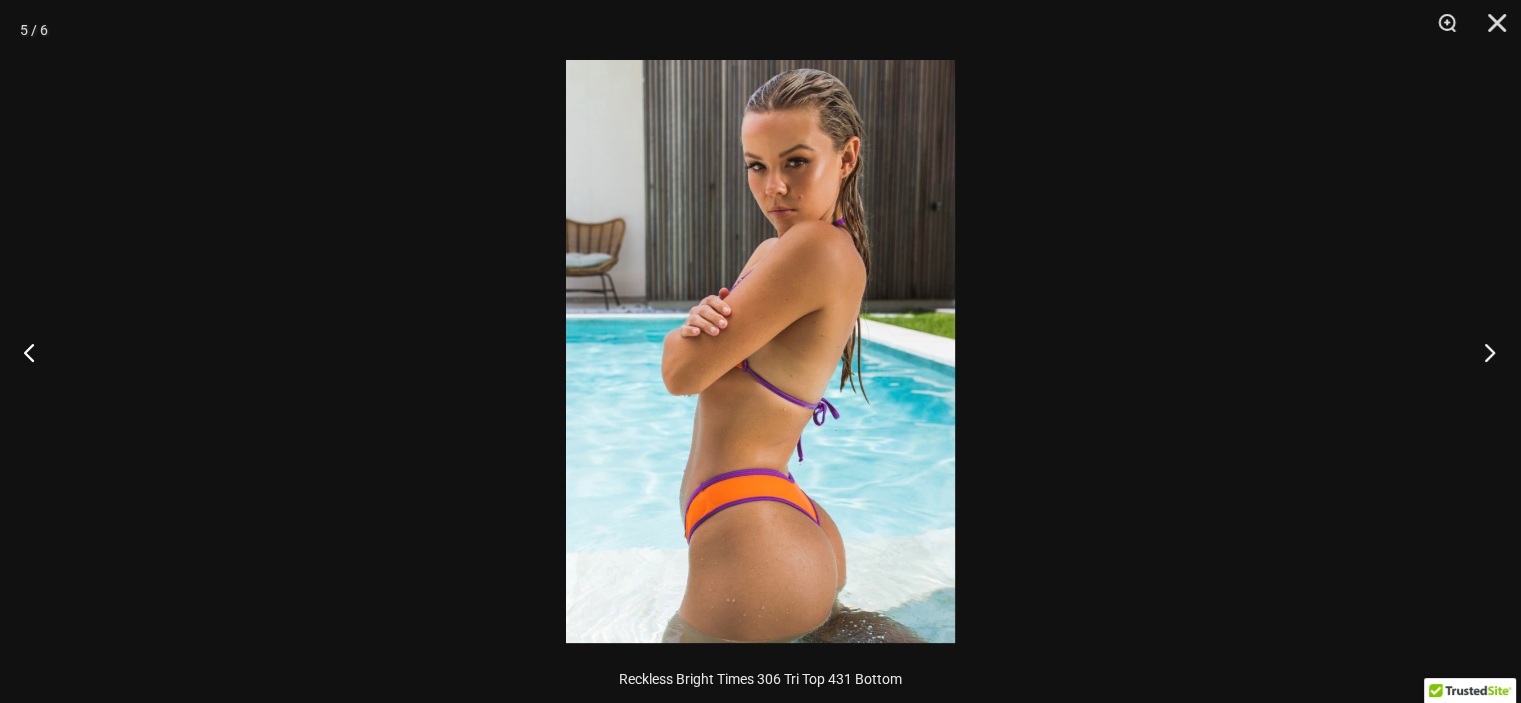 click at bounding box center (1483, 352) 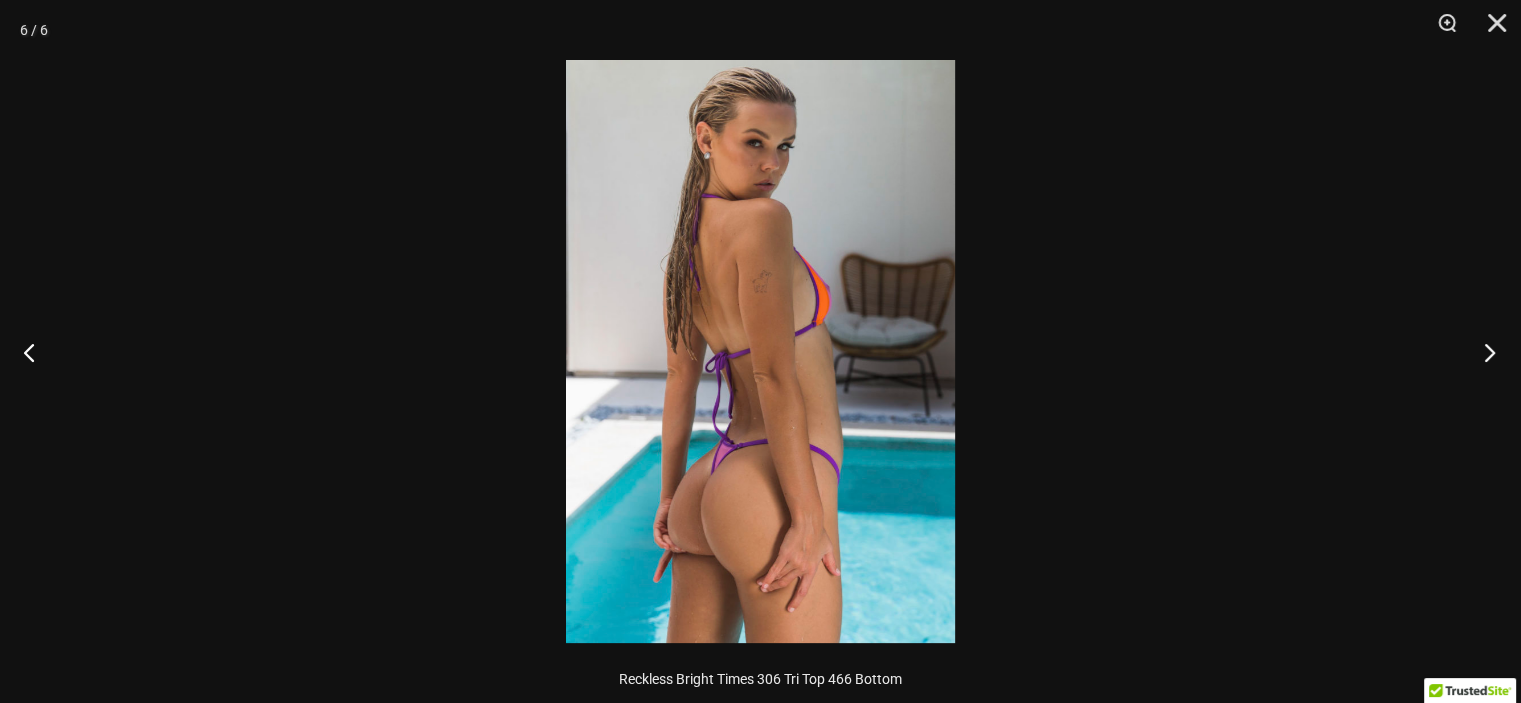click at bounding box center (1483, 352) 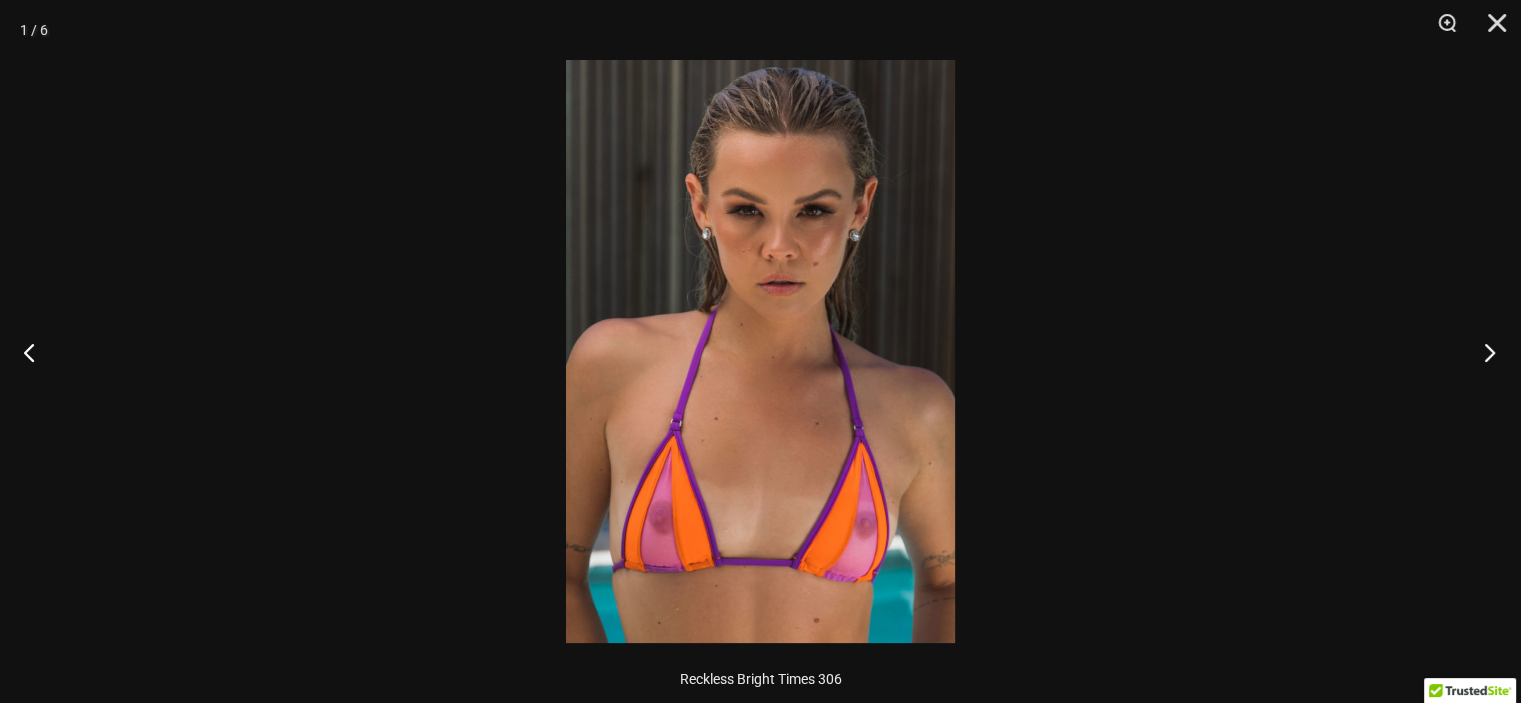 click at bounding box center (1483, 352) 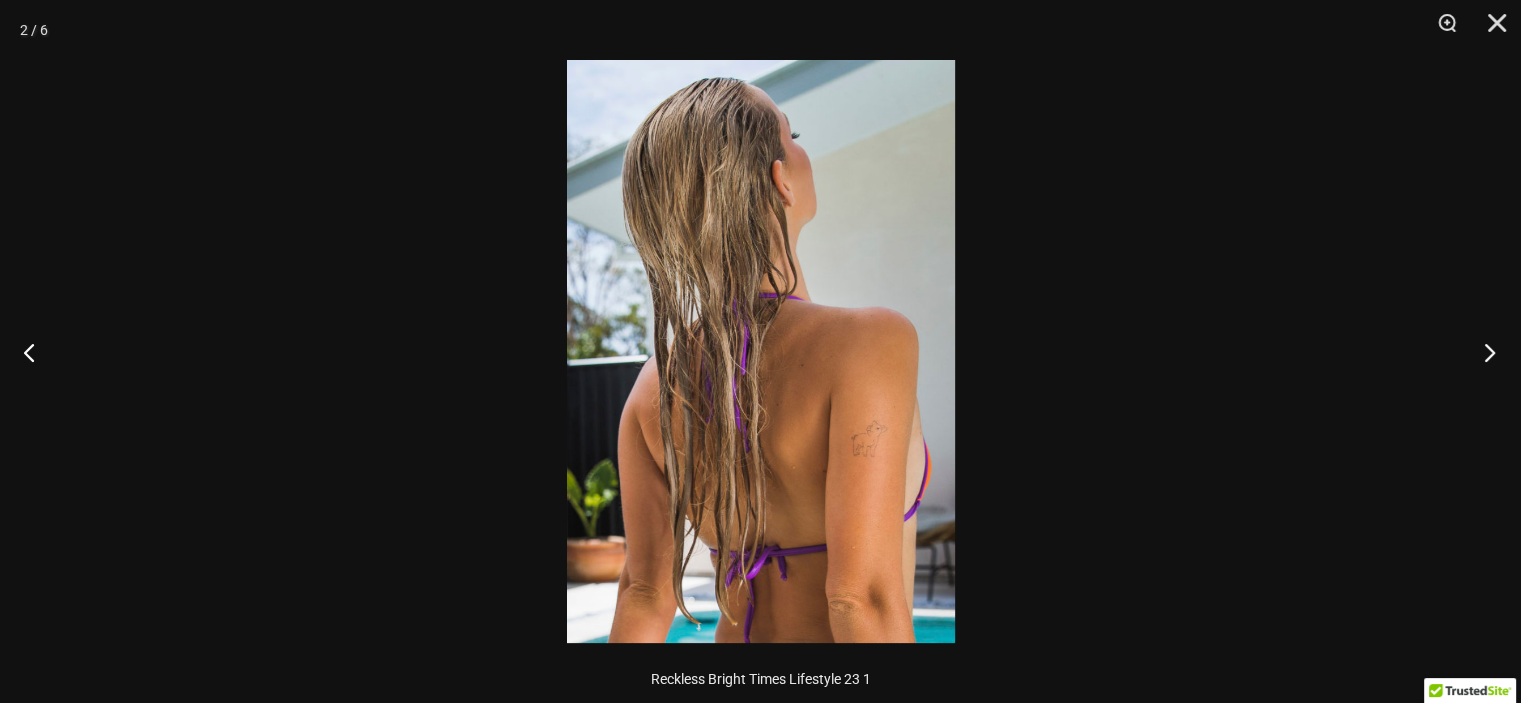 click at bounding box center (1483, 352) 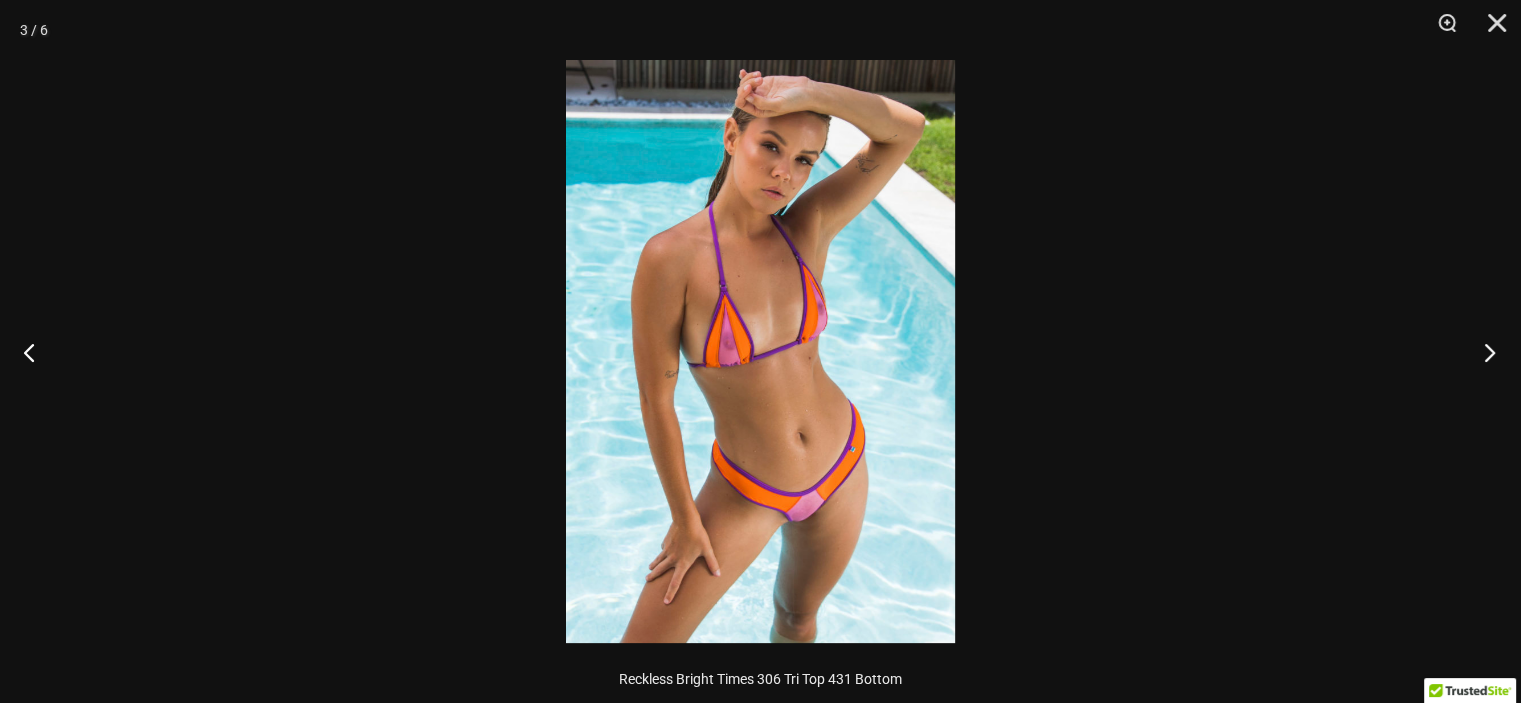 click at bounding box center (1483, 352) 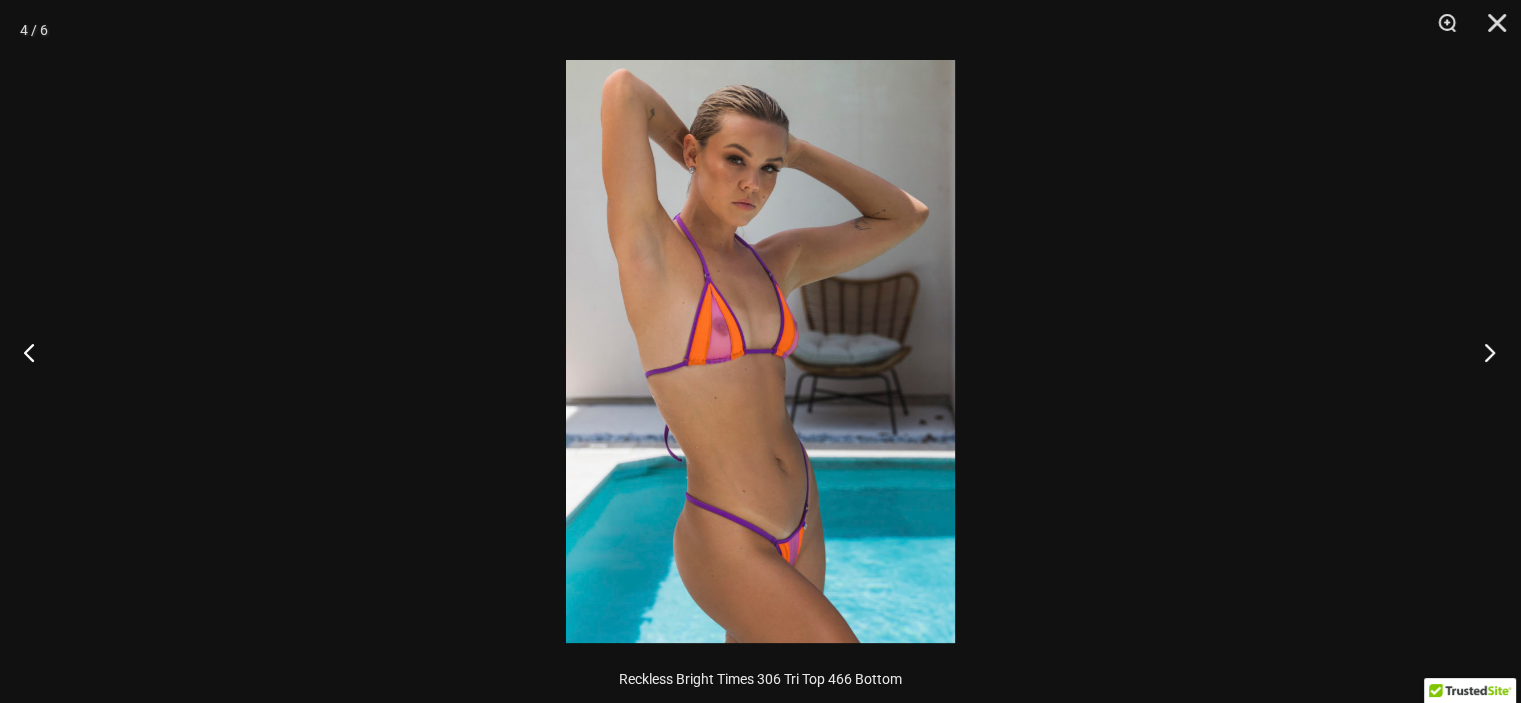 click at bounding box center [1483, 352] 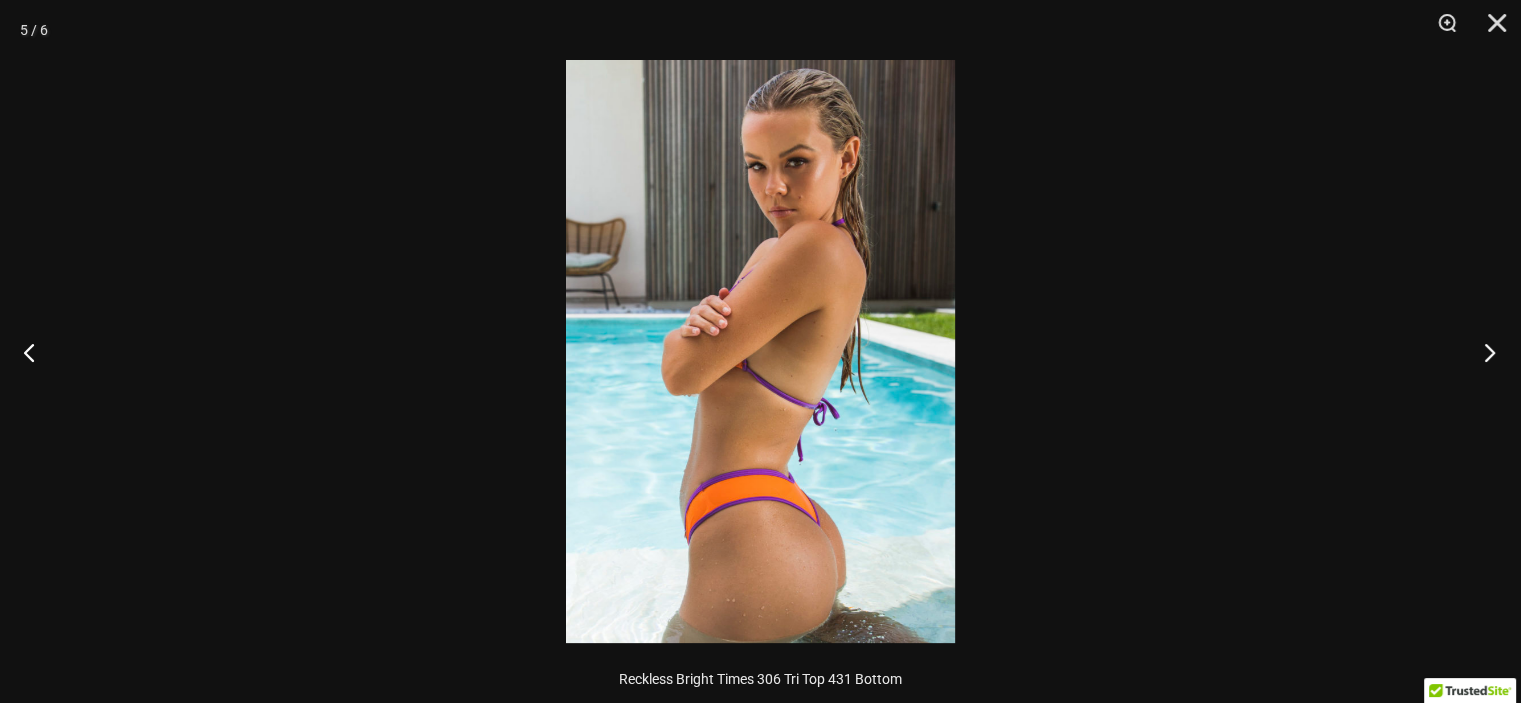 click at bounding box center [1483, 352] 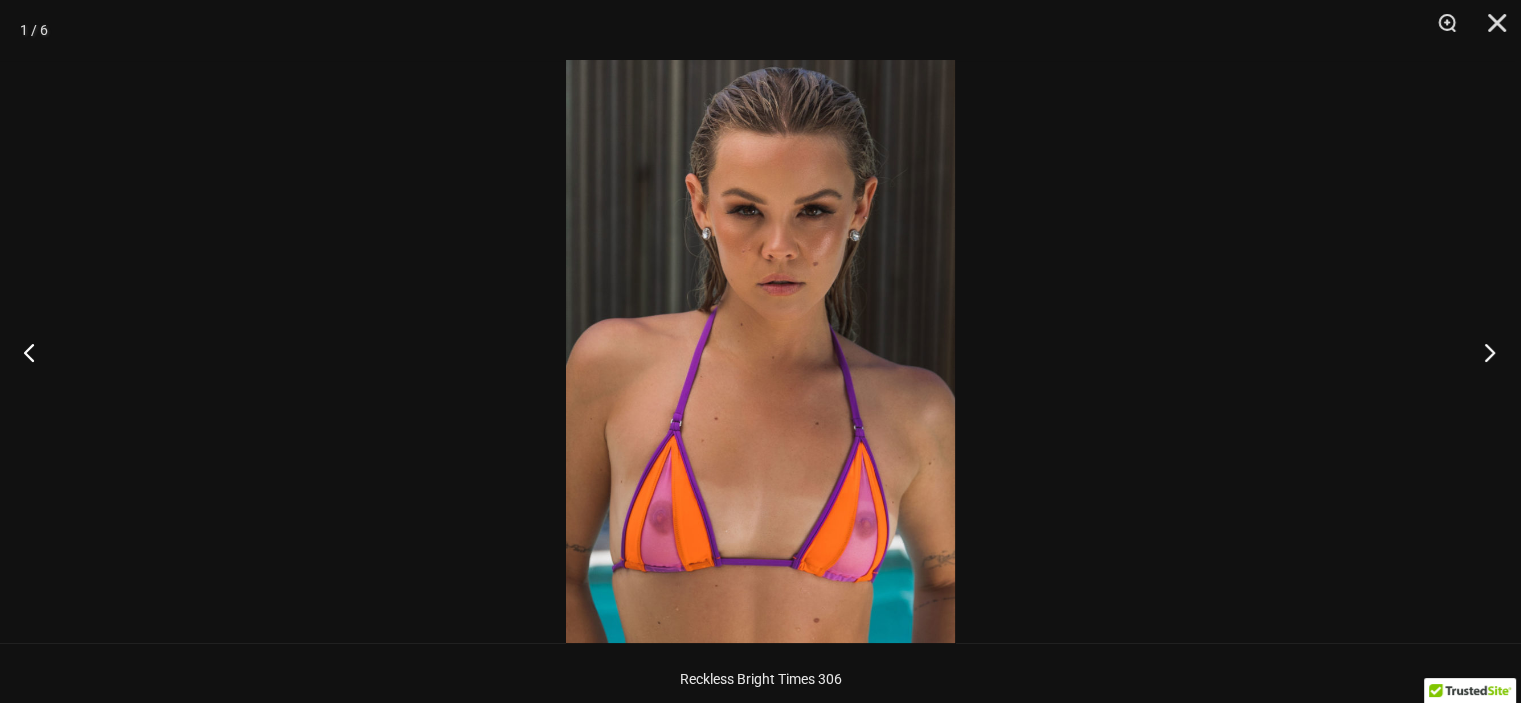 click at bounding box center (1483, 352) 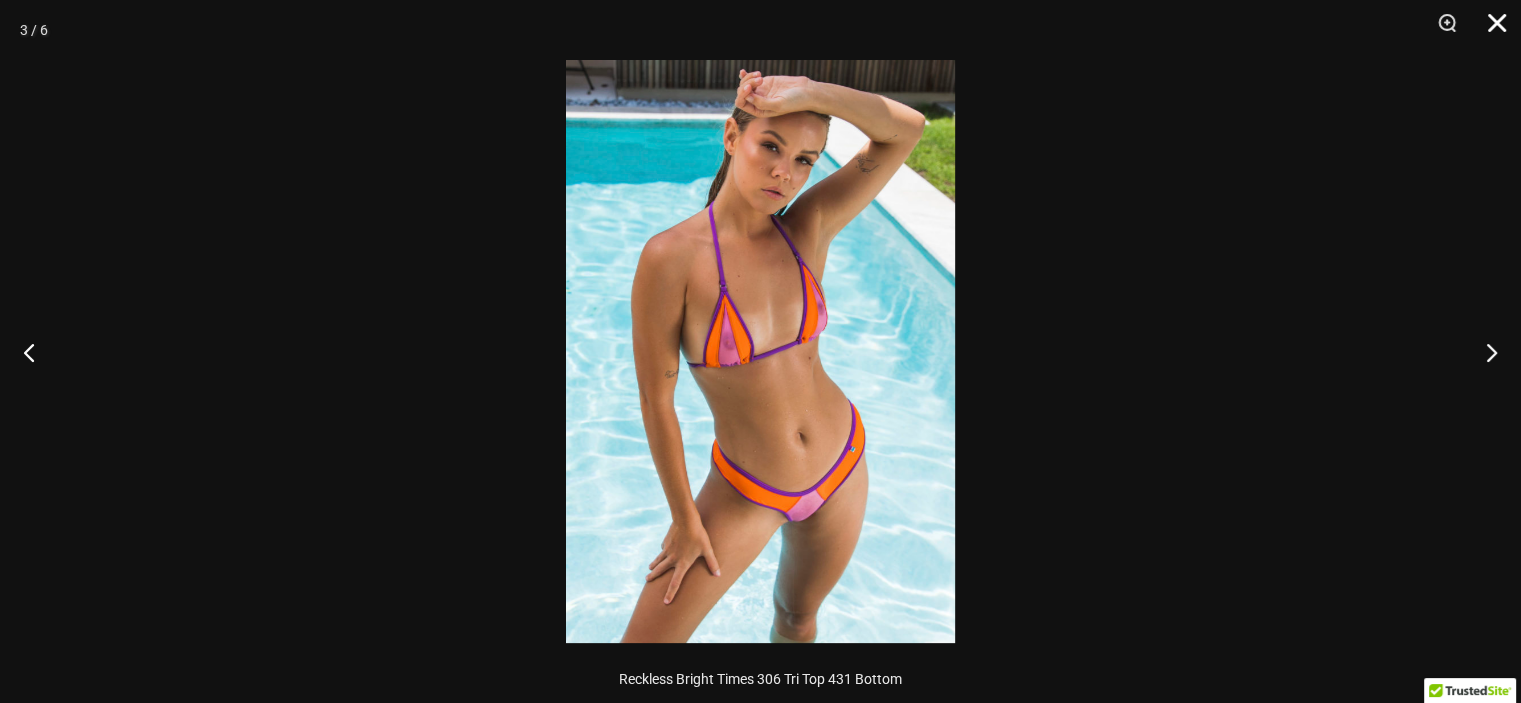 click at bounding box center [1490, 30] 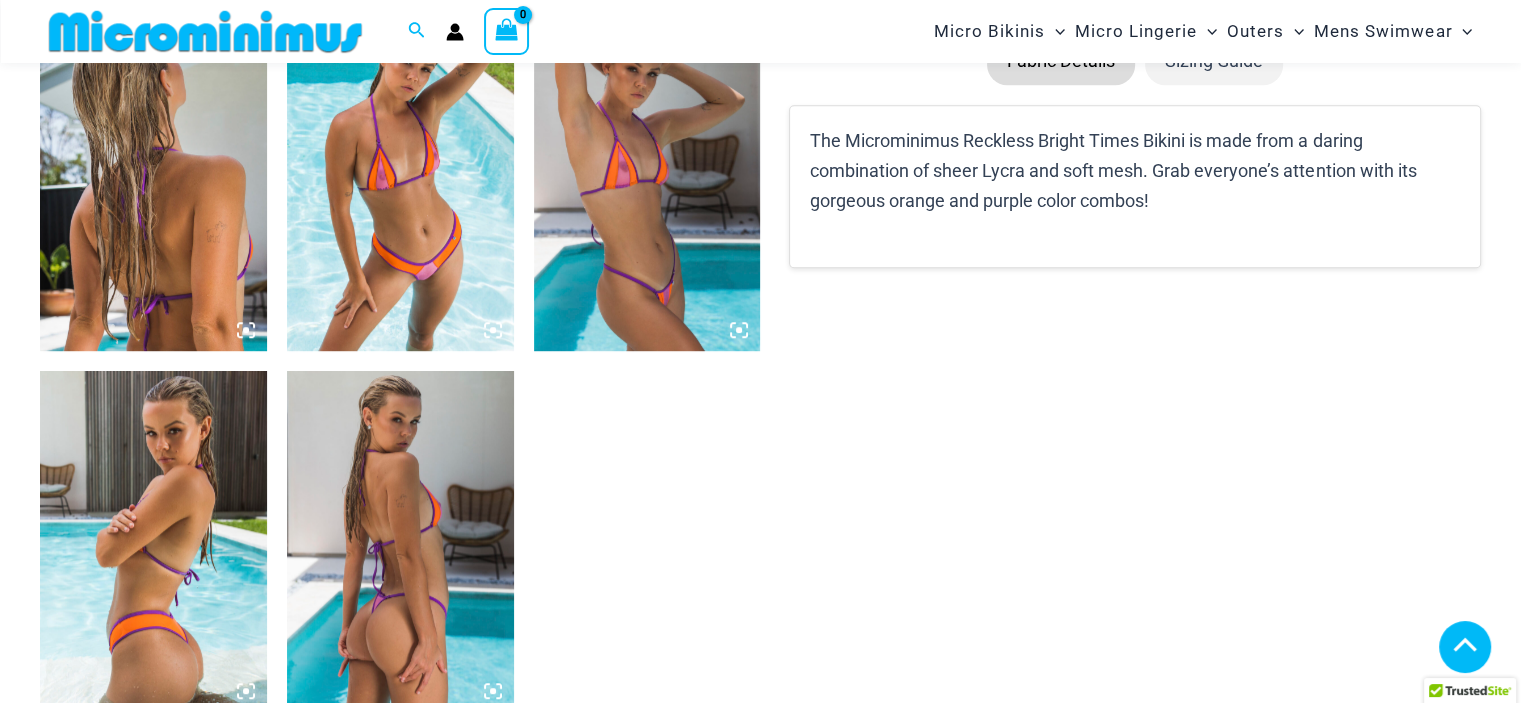 scroll, scrollTop: 1827, scrollLeft: 0, axis: vertical 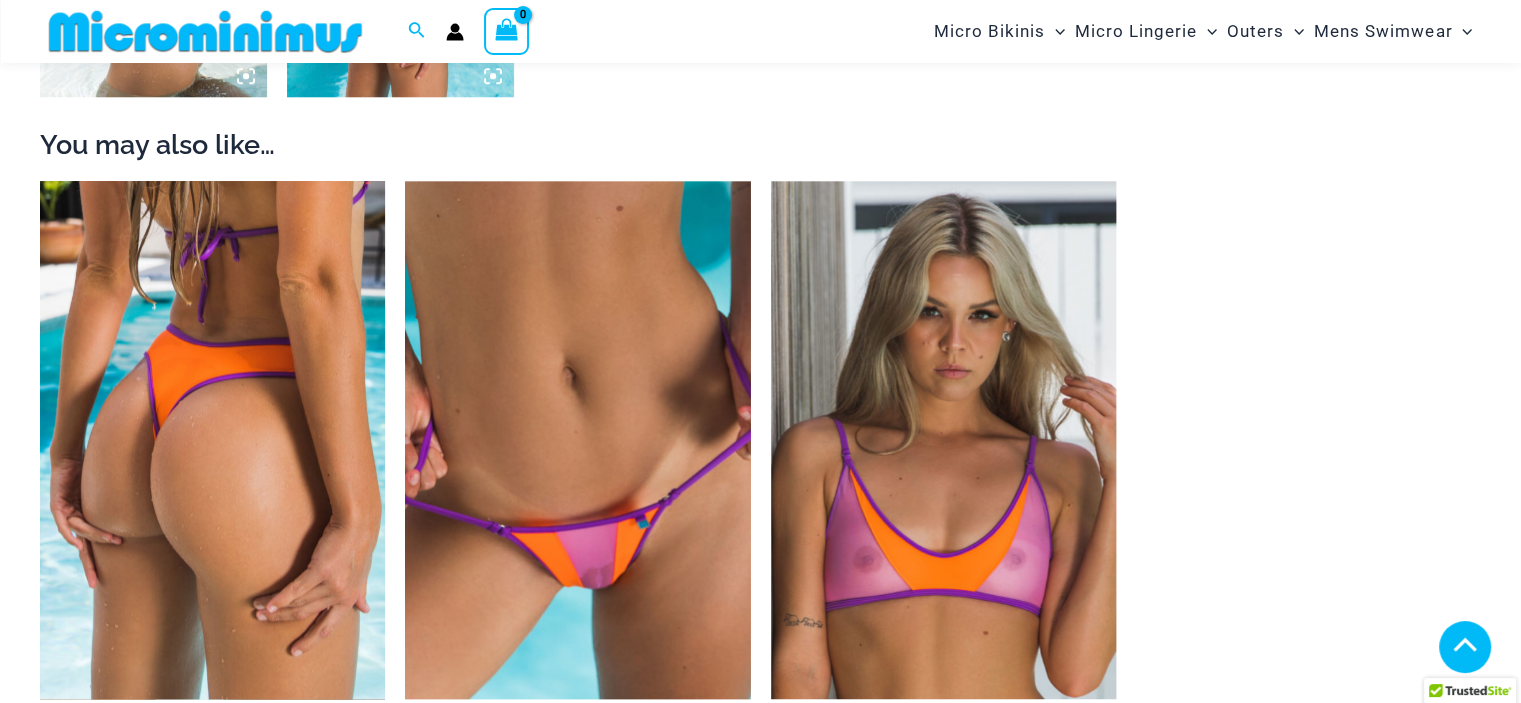 click at bounding box center (212, 440) 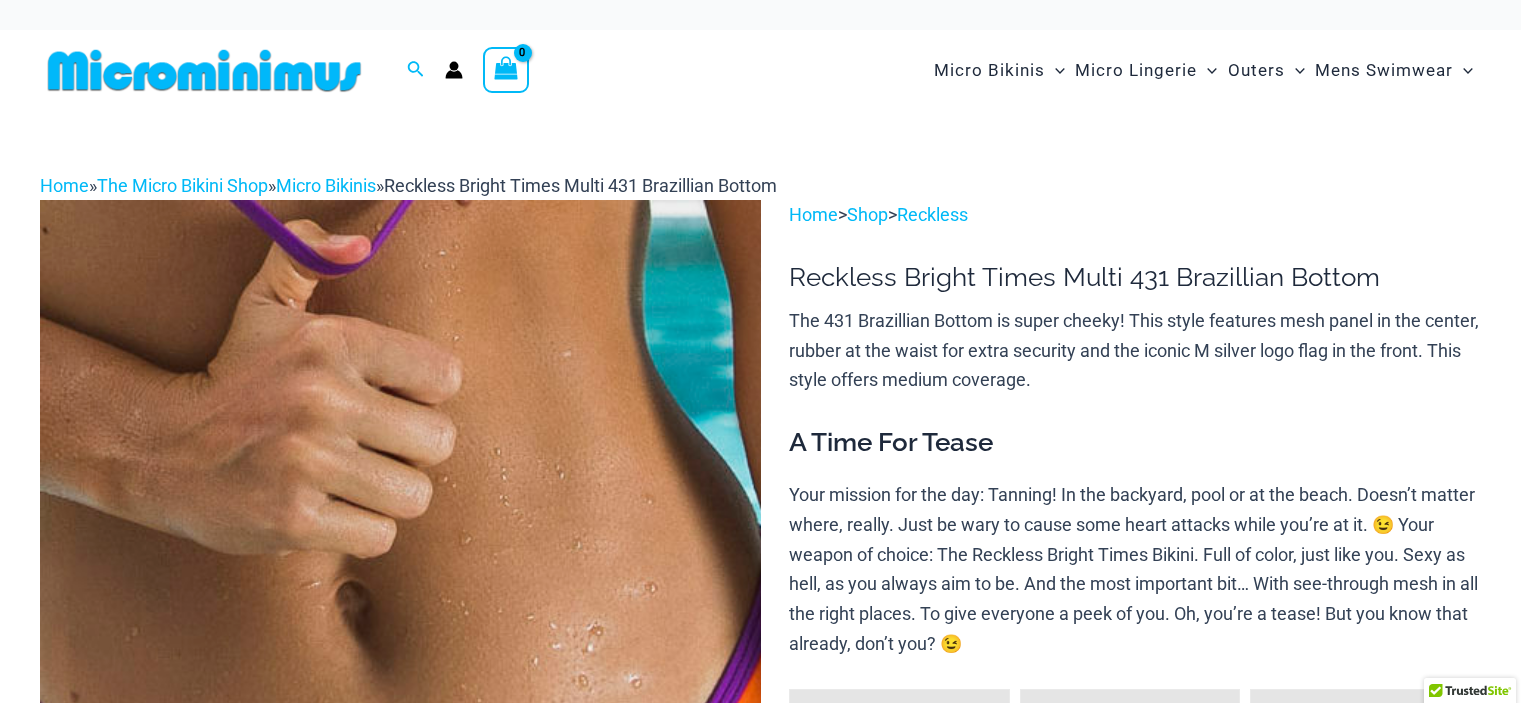 scroll, scrollTop: 0, scrollLeft: 0, axis: both 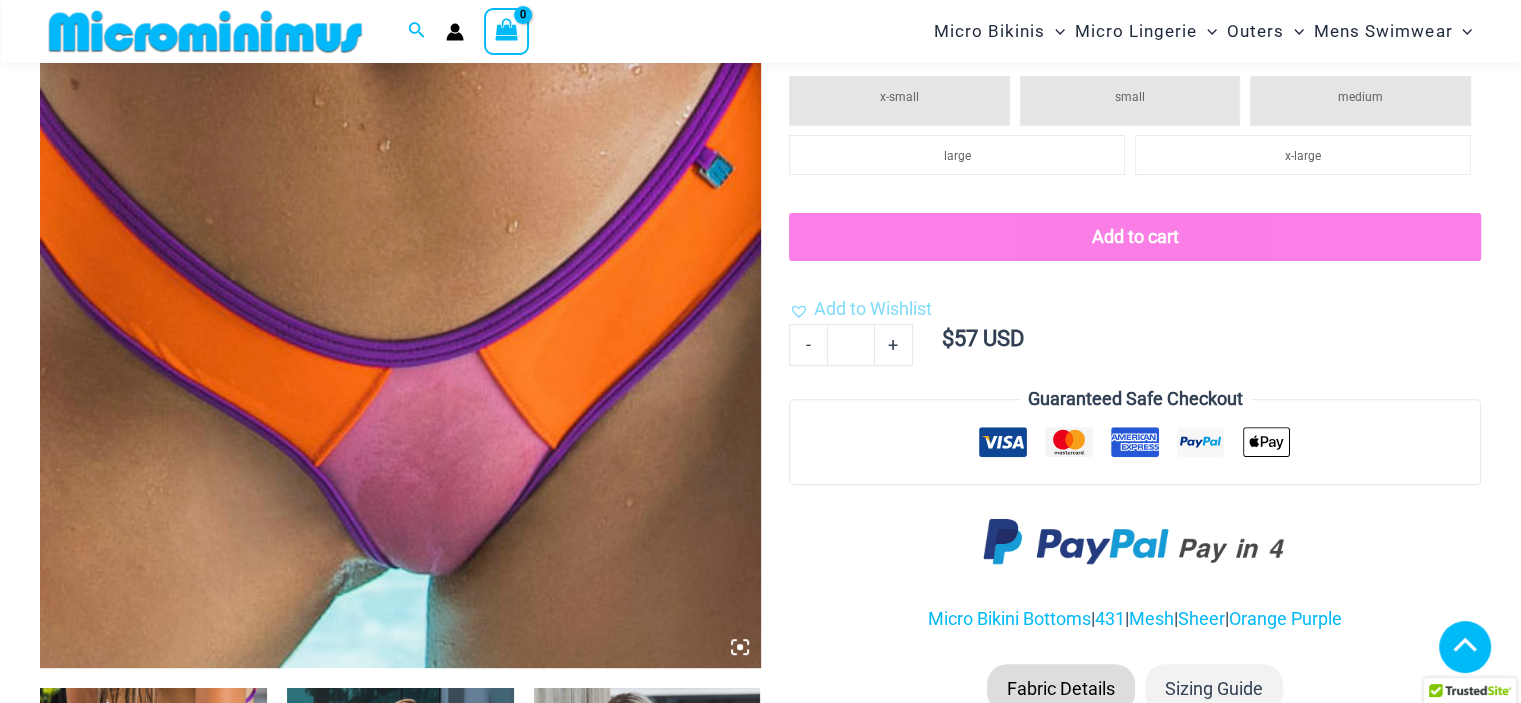 click at bounding box center [400, 127] 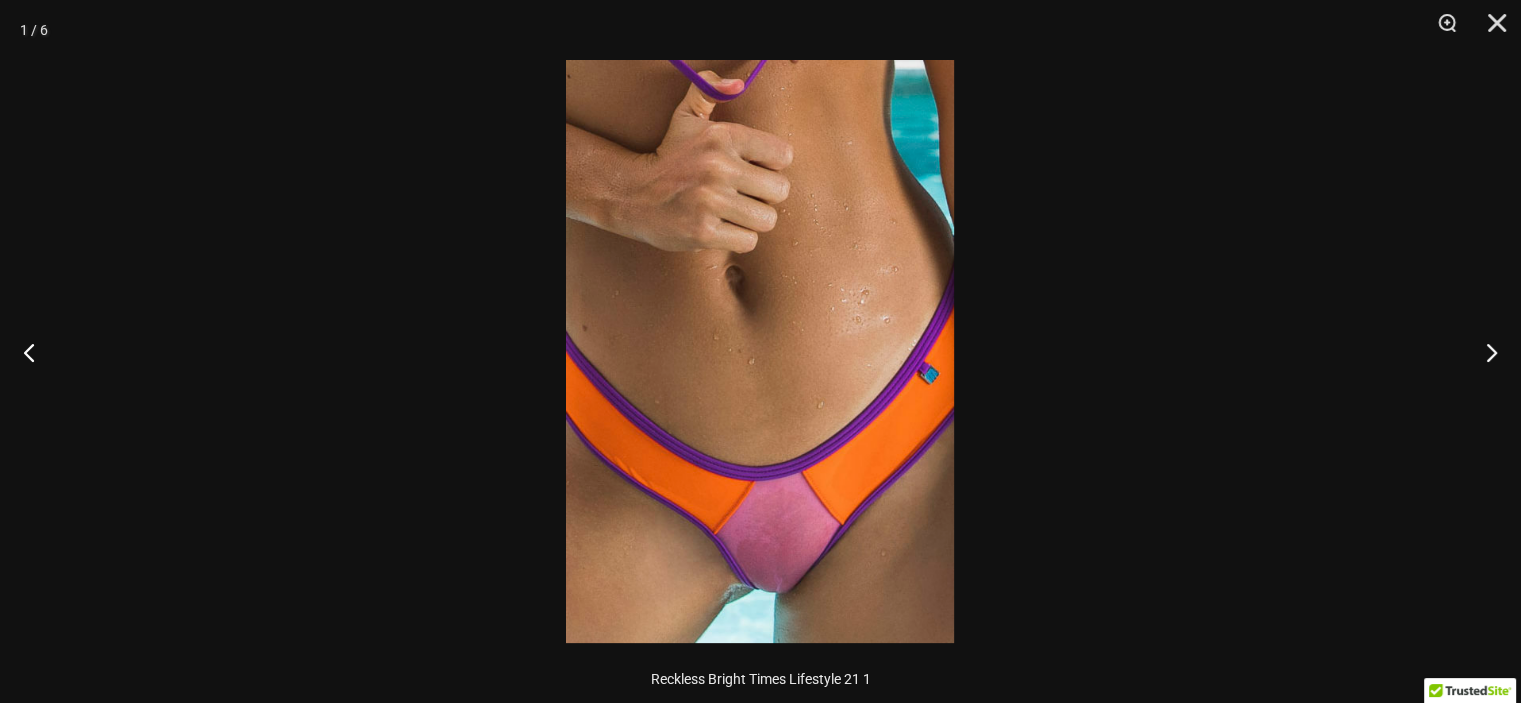 click at bounding box center (760, 351) 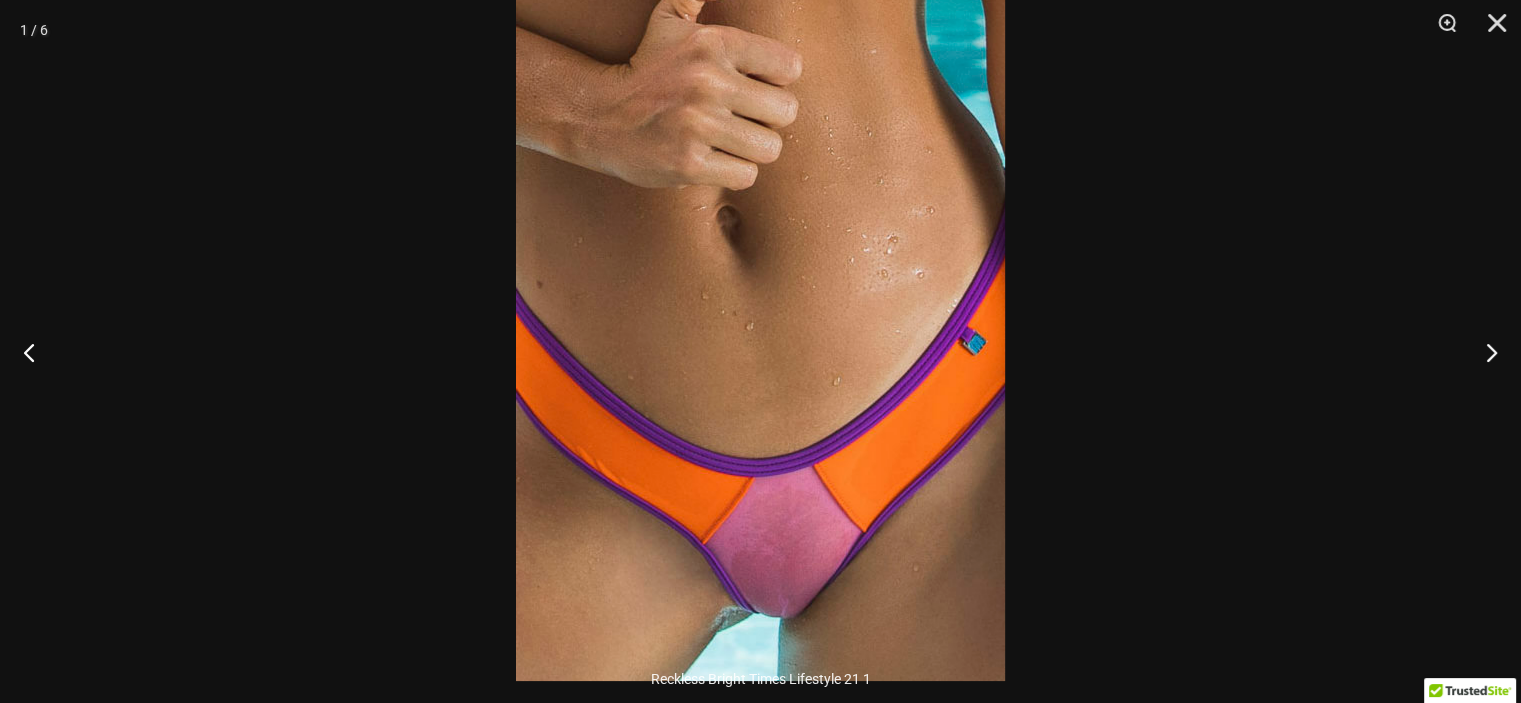 click at bounding box center (760, 314) 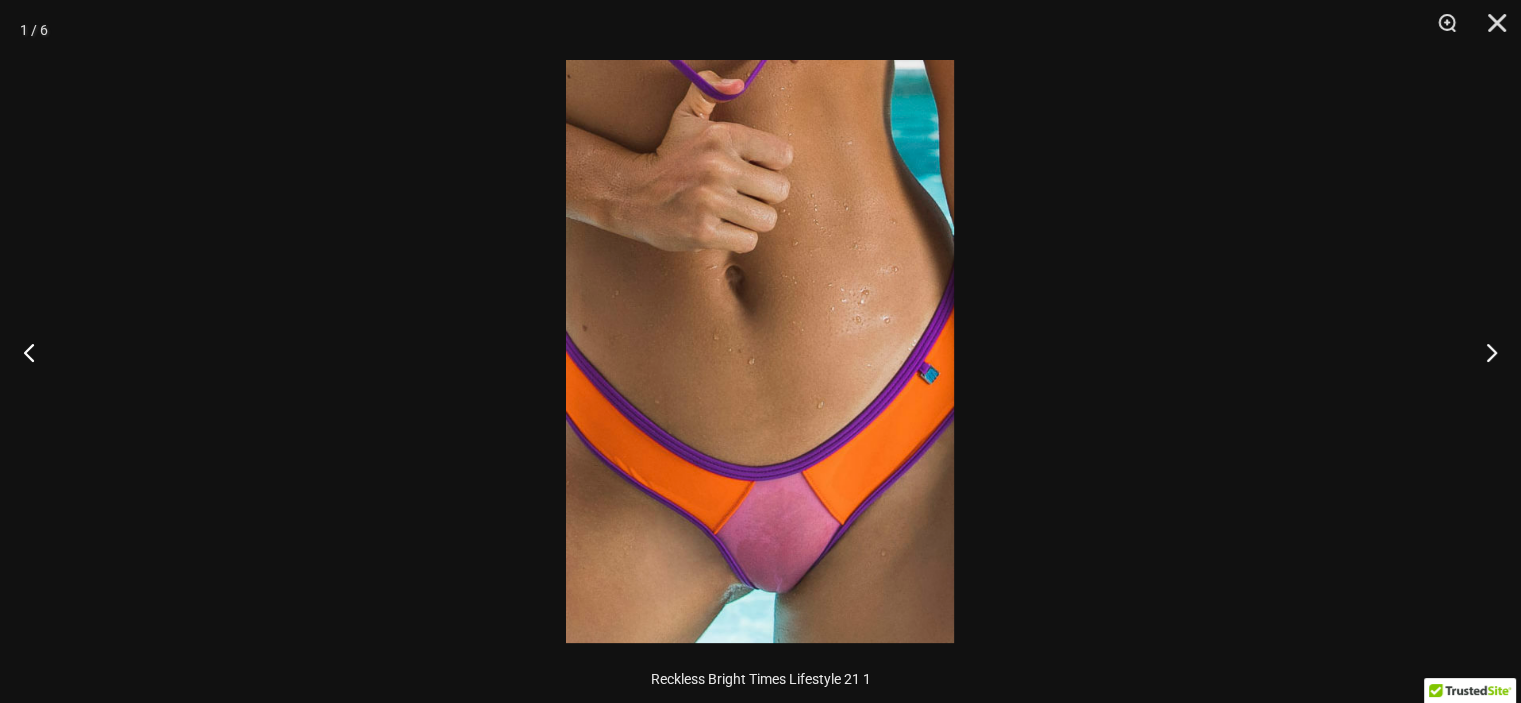 click at bounding box center (760, 351) 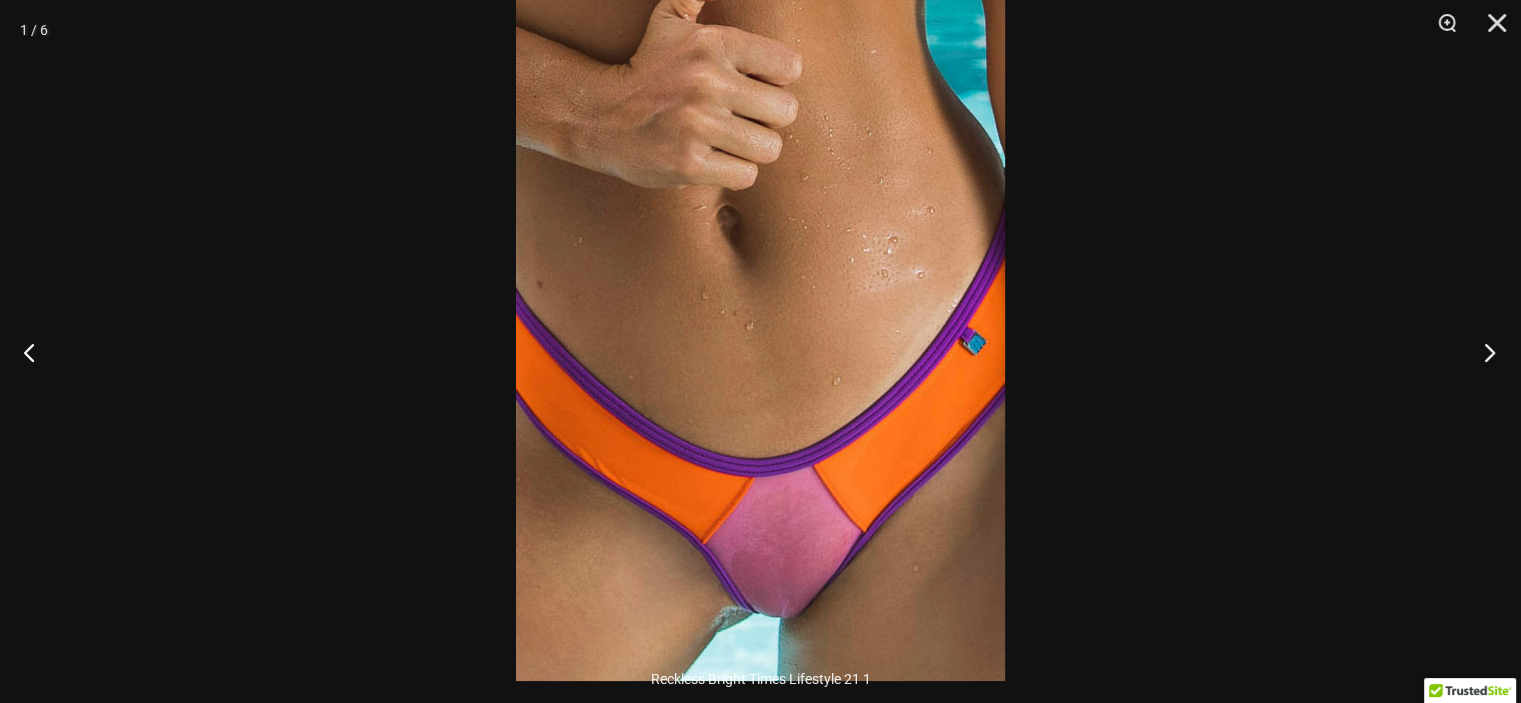 click at bounding box center [1483, 352] 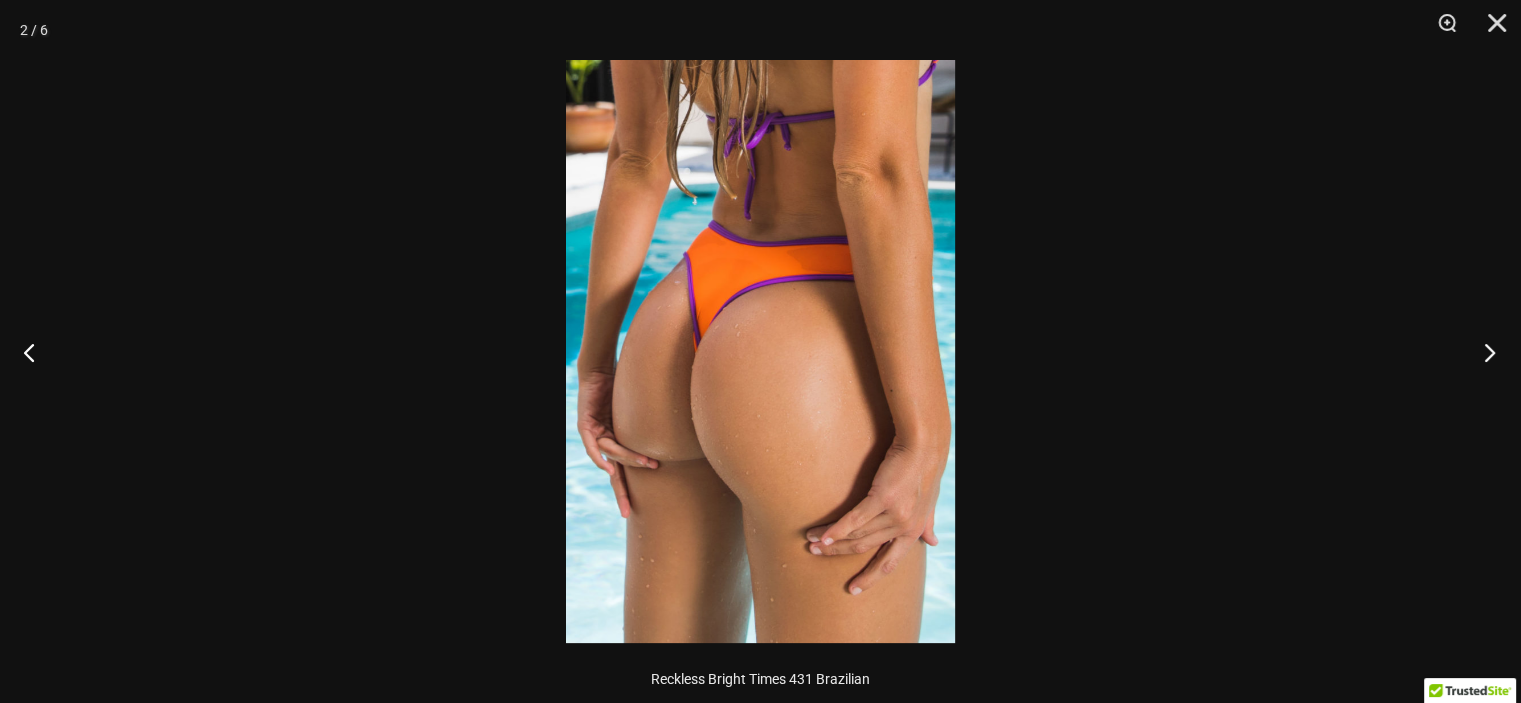 click at bounding box center (1483, 352) 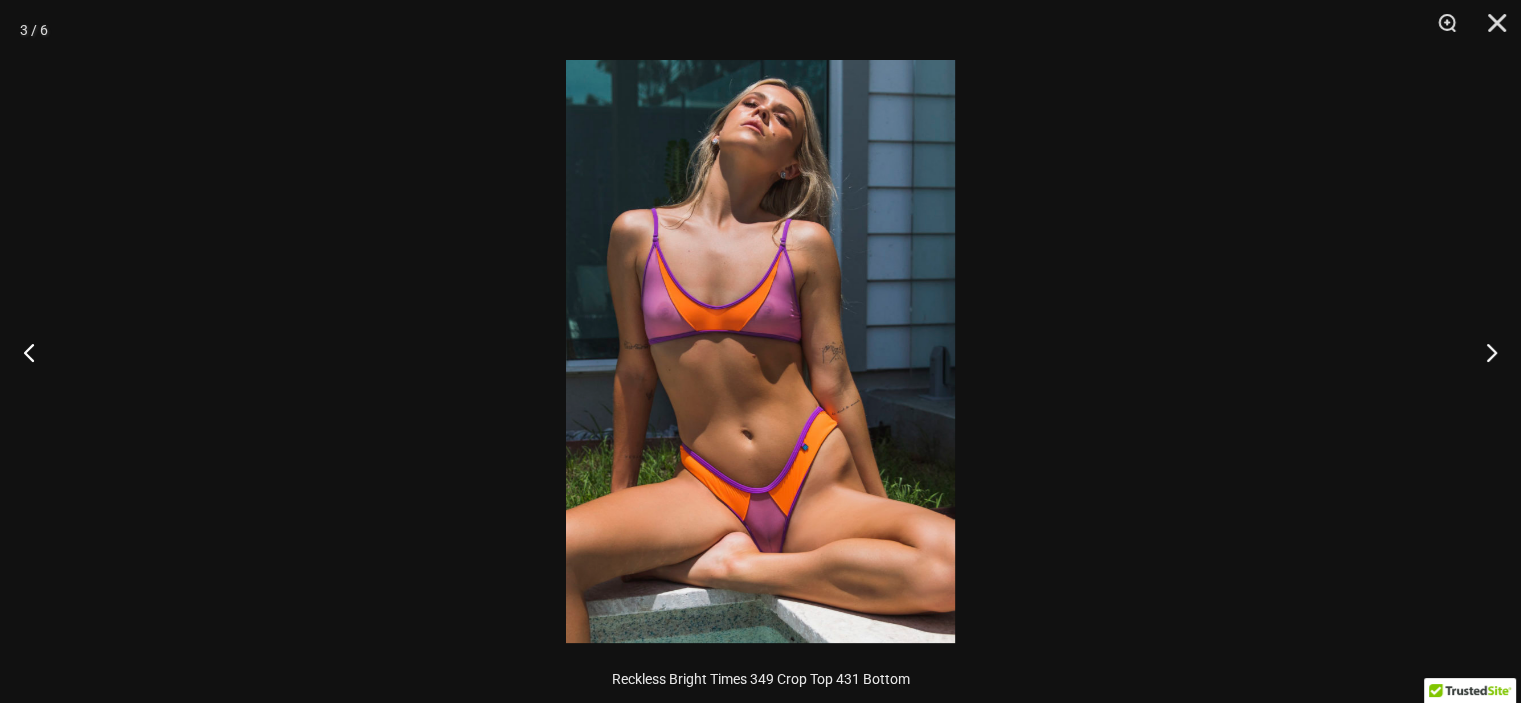 click at bounding box center [760, 351] 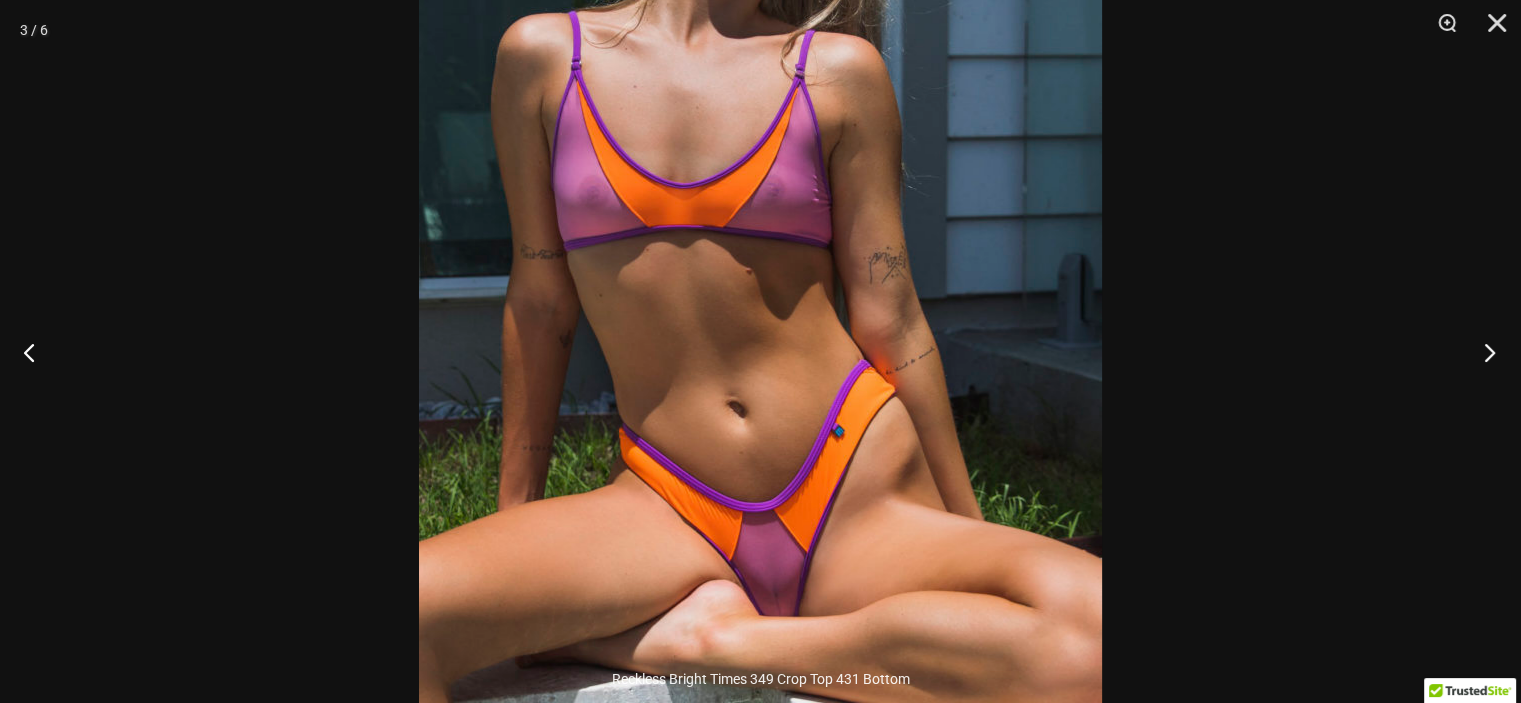 click at bounding box center [1483, 352] 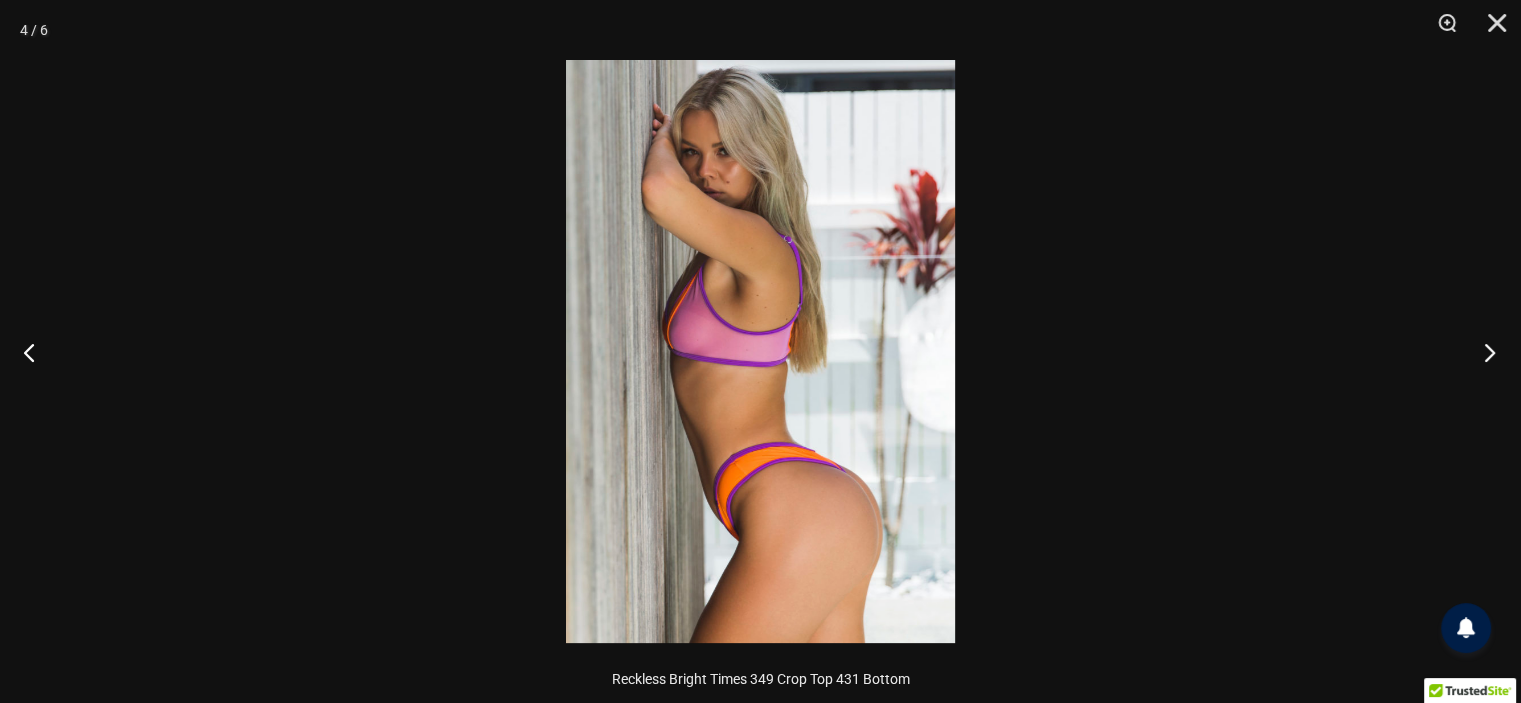 click at bounding box center (1483, 352) 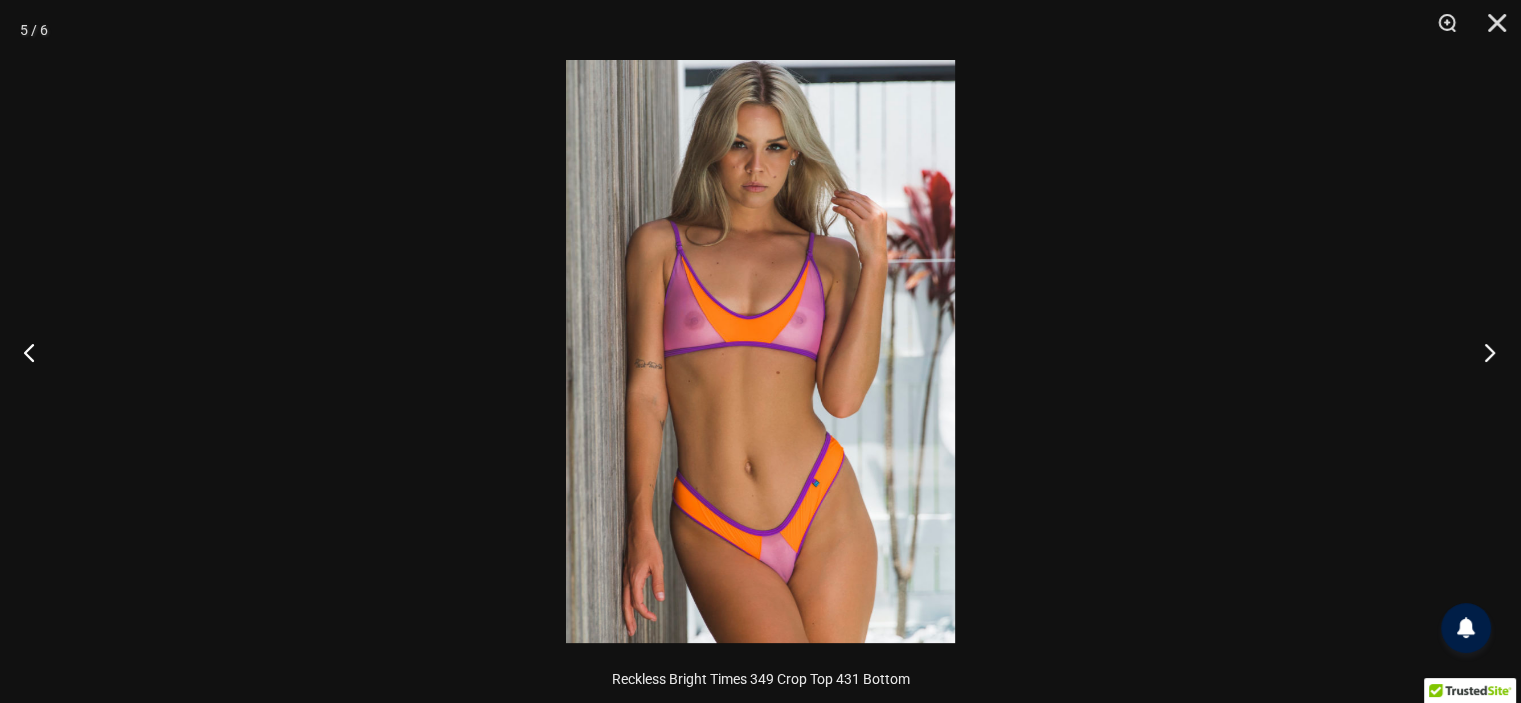 click at bounding box center [1483, 352] 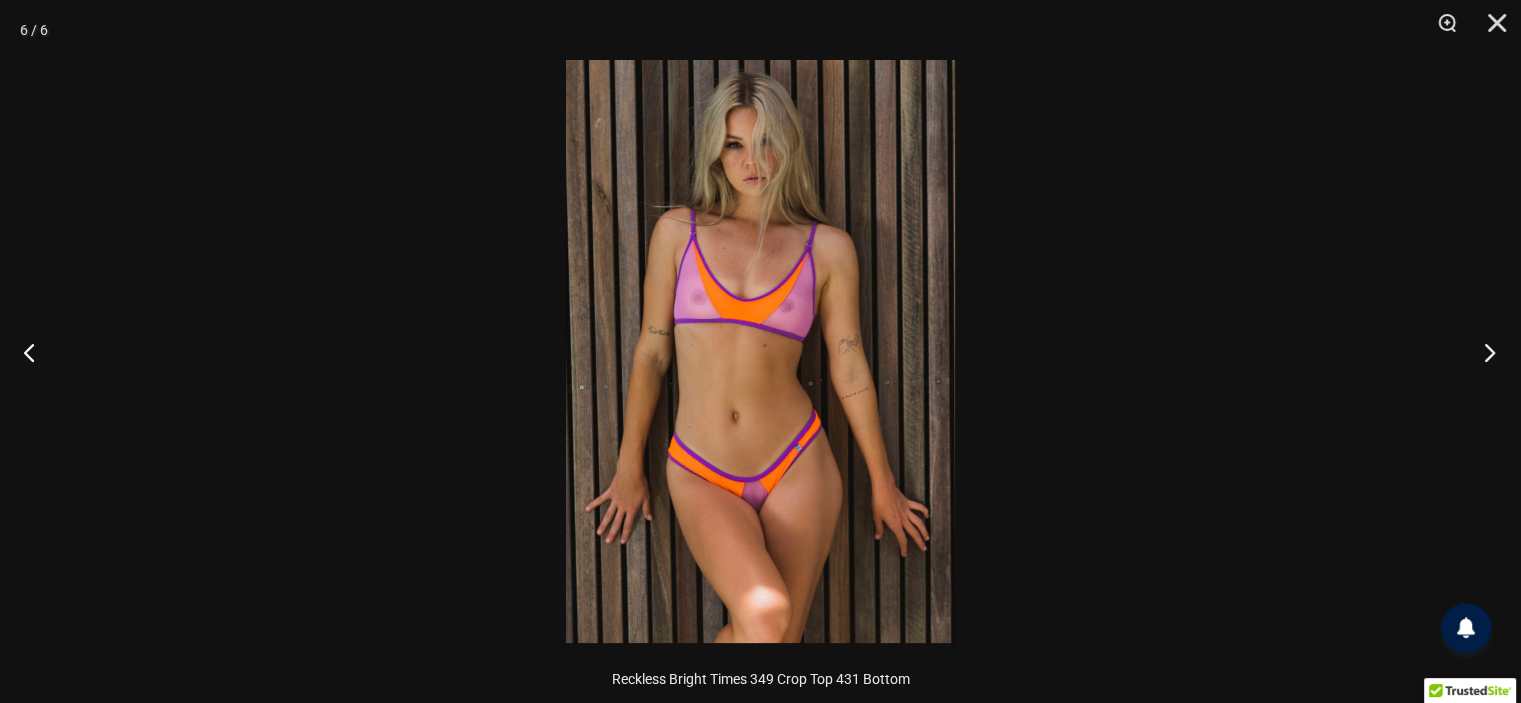 click at bounding box center [1483, 352] 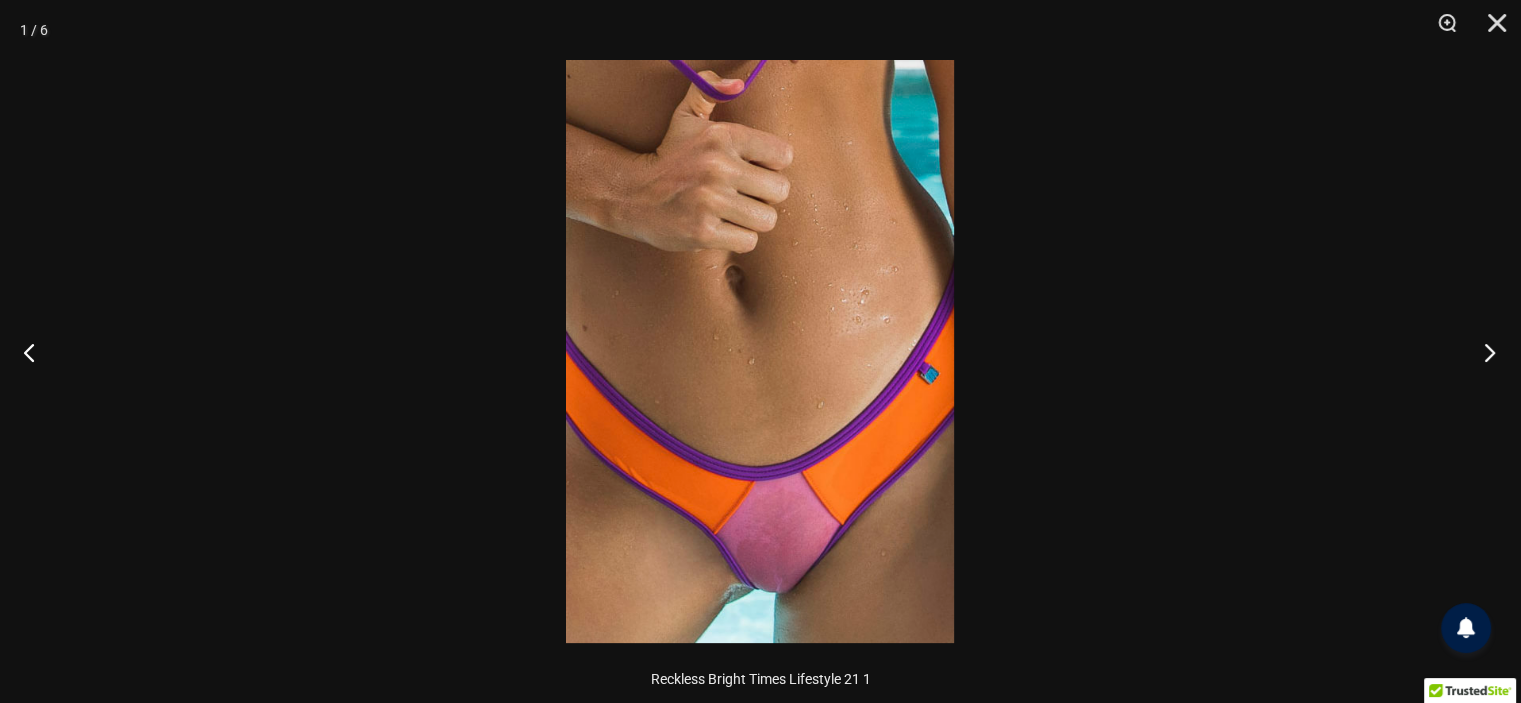 click at bounding box center (1483, 352) 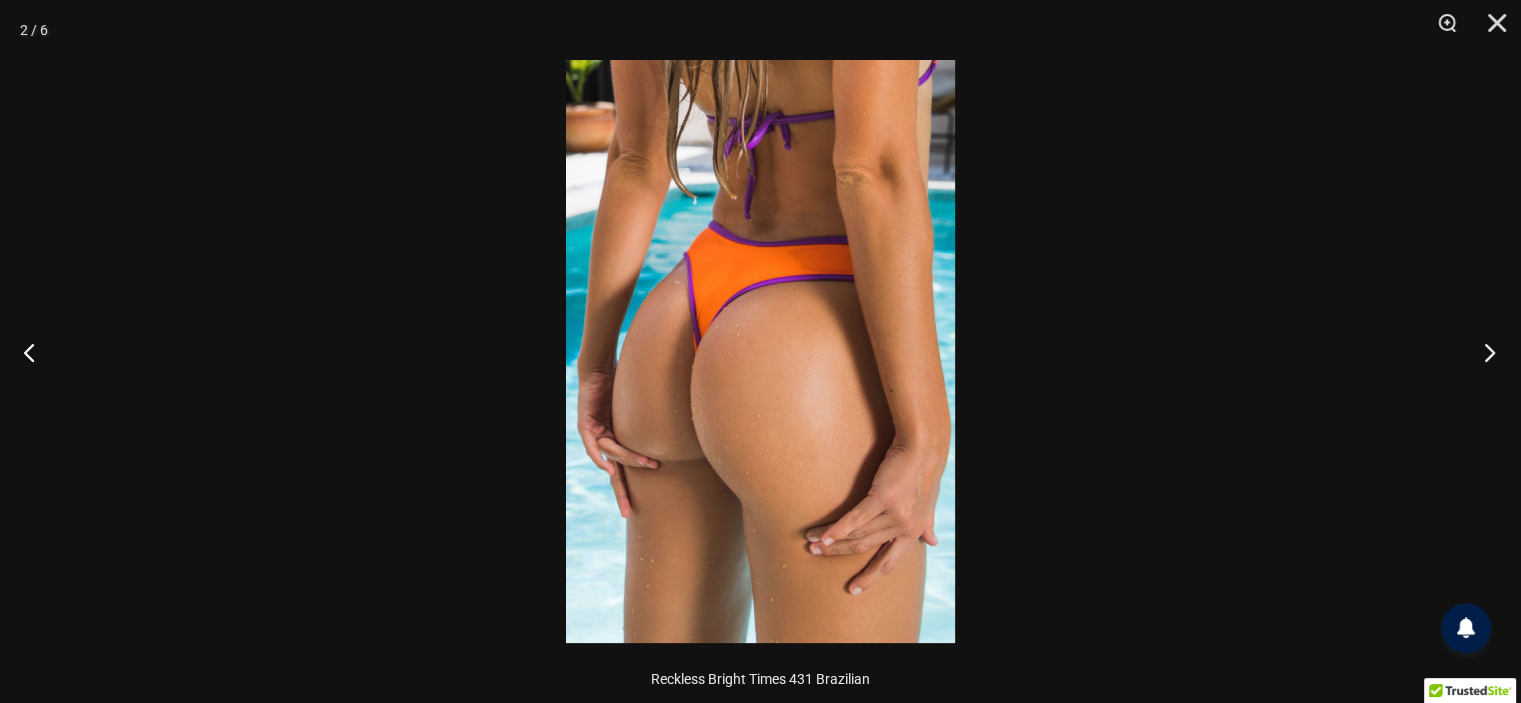 click at bounding box center [1483, 352] 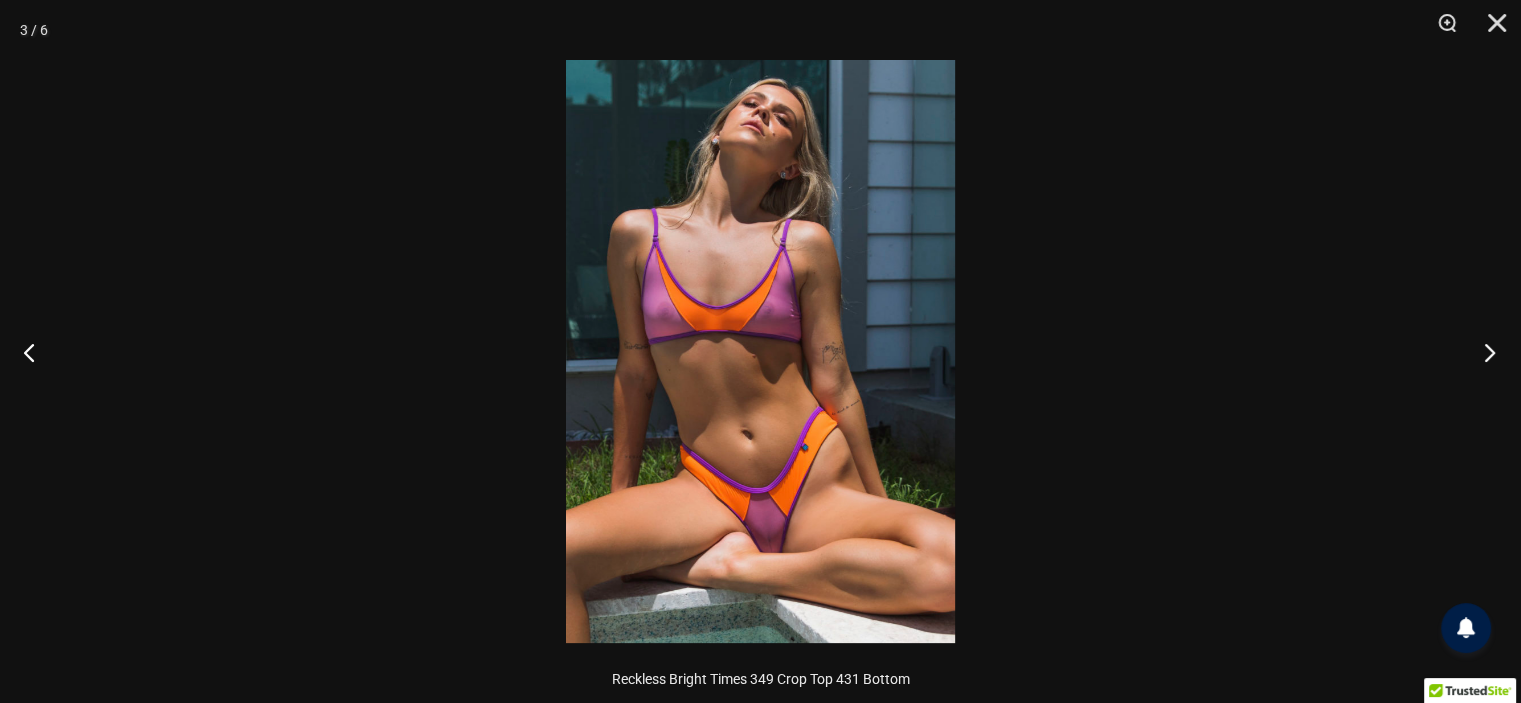 click at bounding box center (1483, 352) 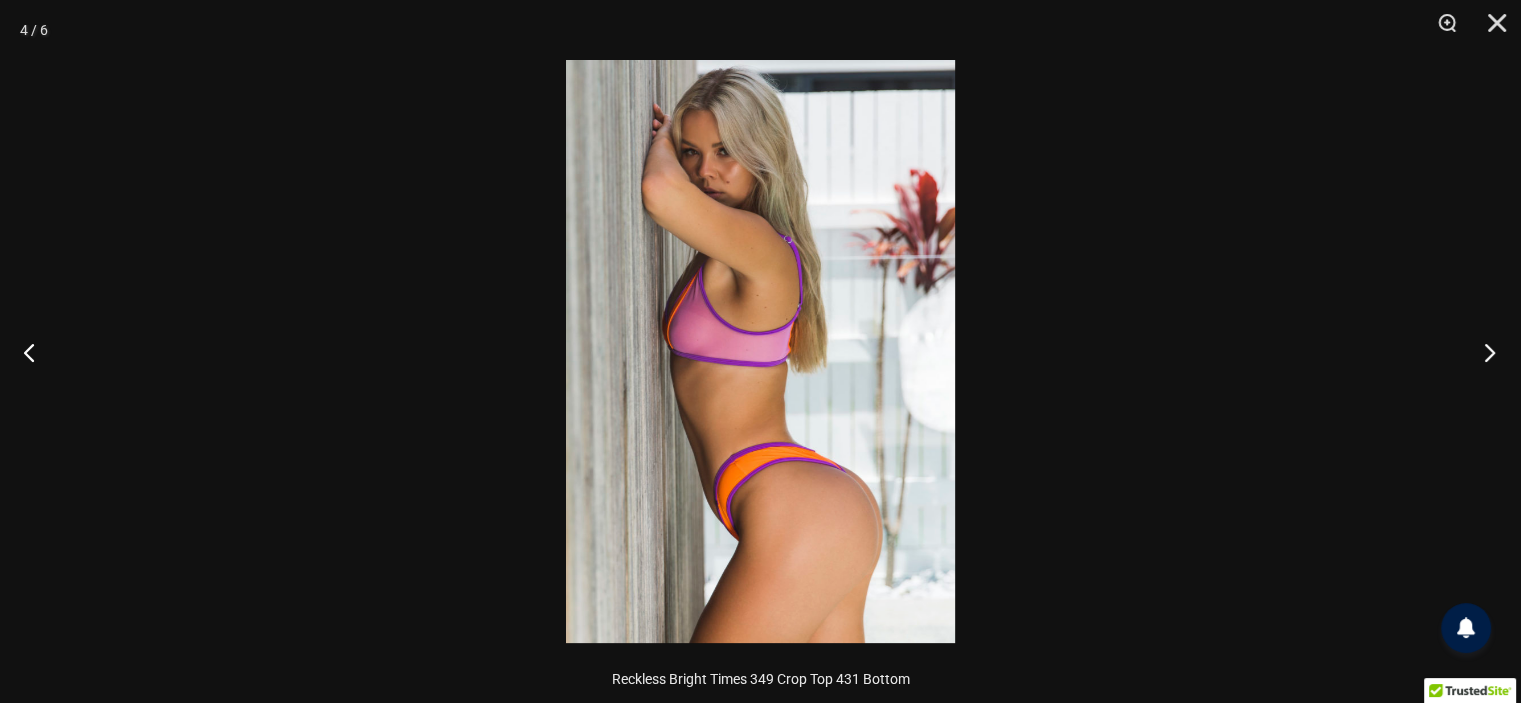 click at bounding box center (1483, 352) 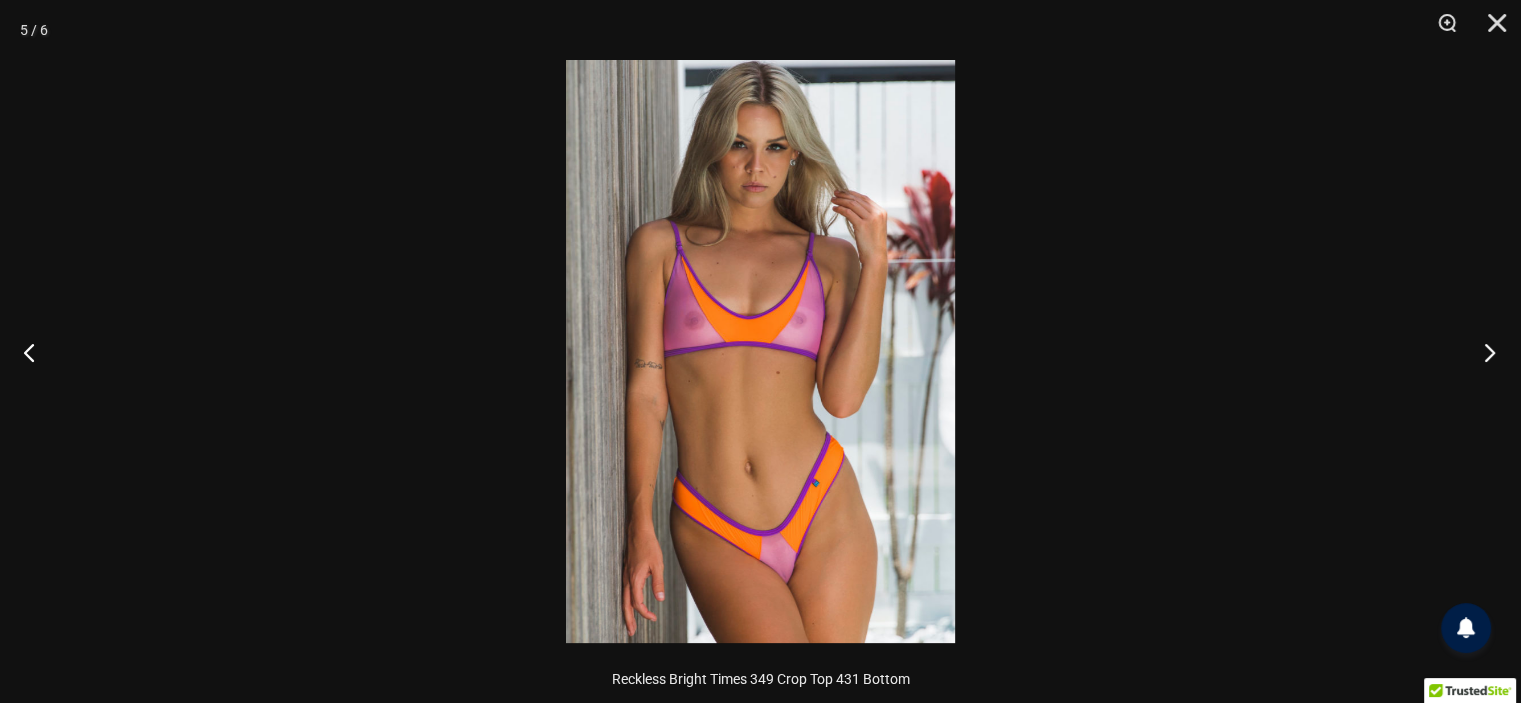 click at bounding box center [1483, 352] 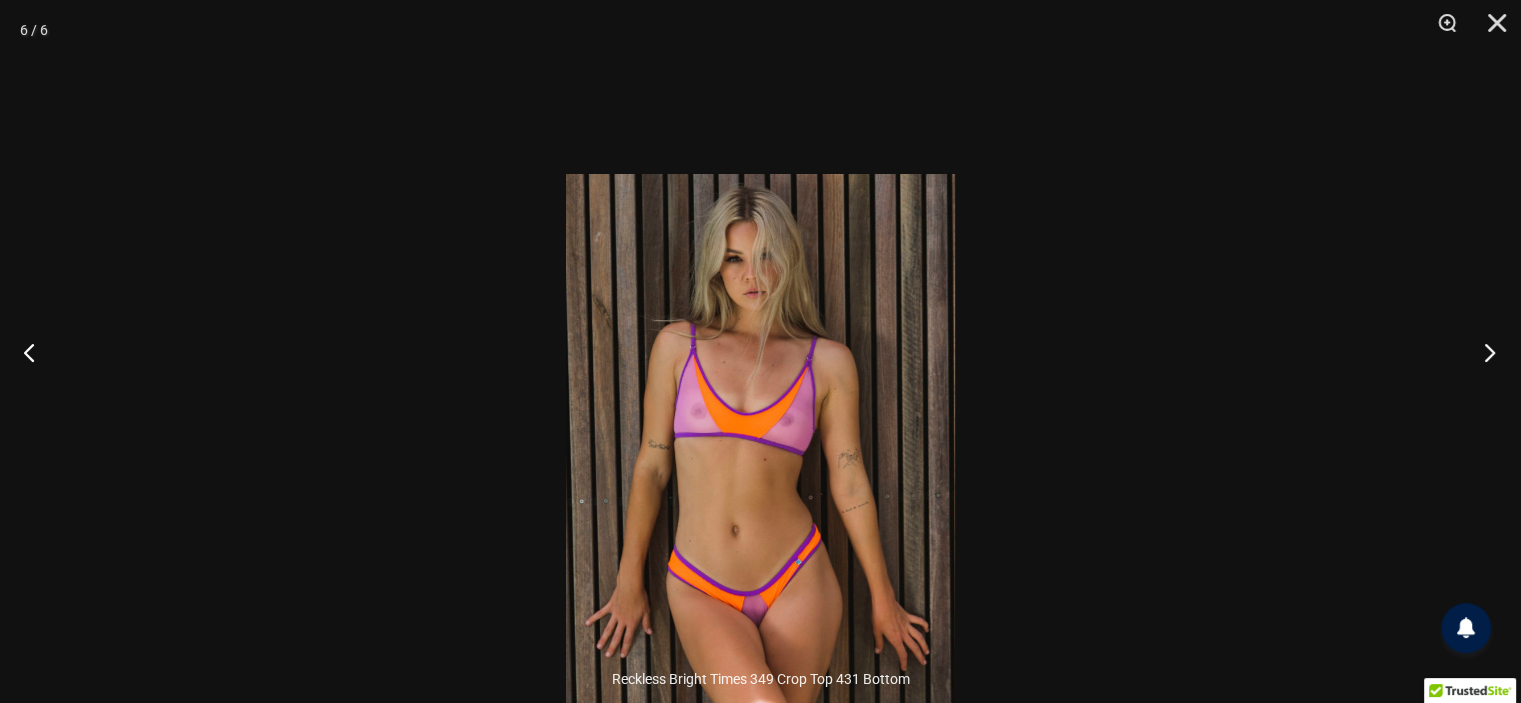 click on "Skip to content
Search for:
Search
Search
No products in the cart.
No products in the cart.
Continue Shopping
Micro Bikinis" at bounding box center (760, 3574) 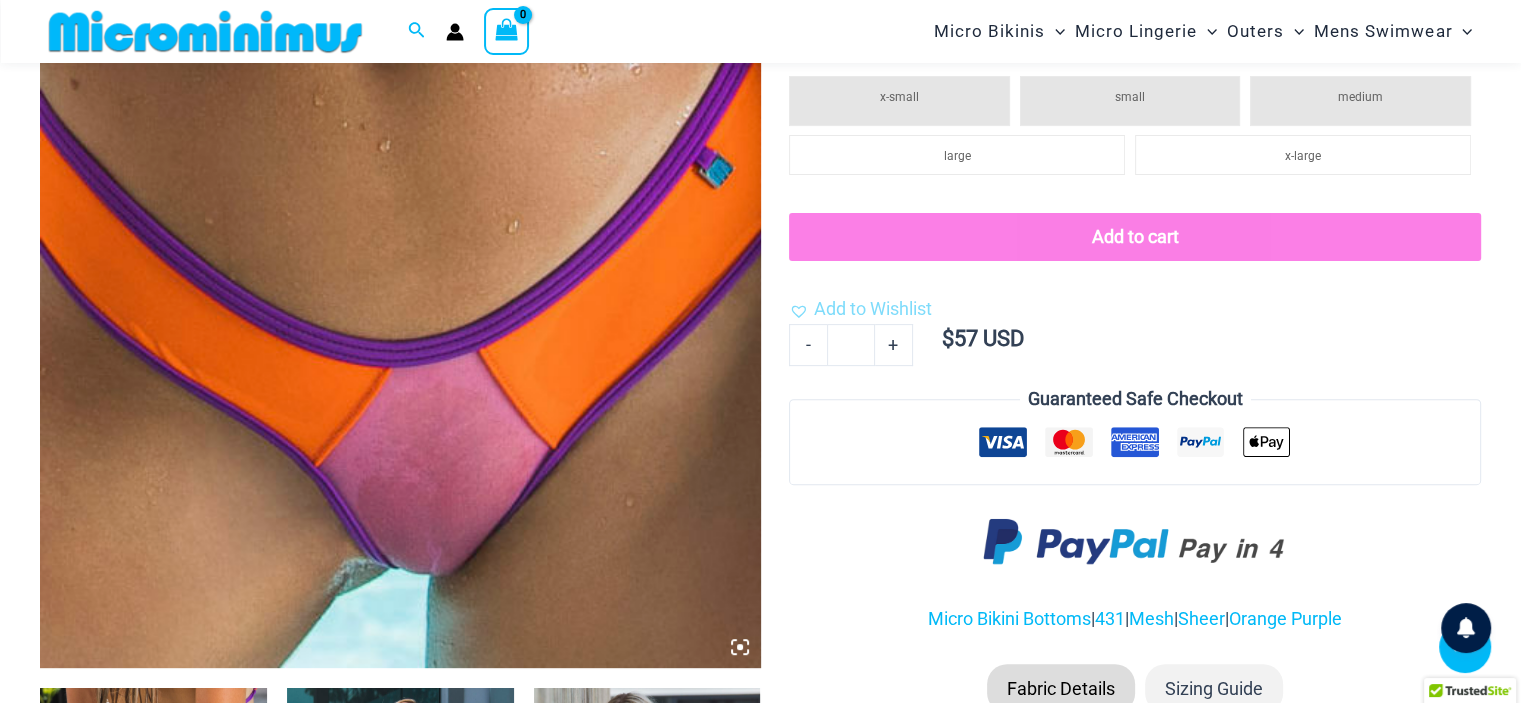 scroll, scrollTop: 1210, scrollLeft: 0, axis: vertical 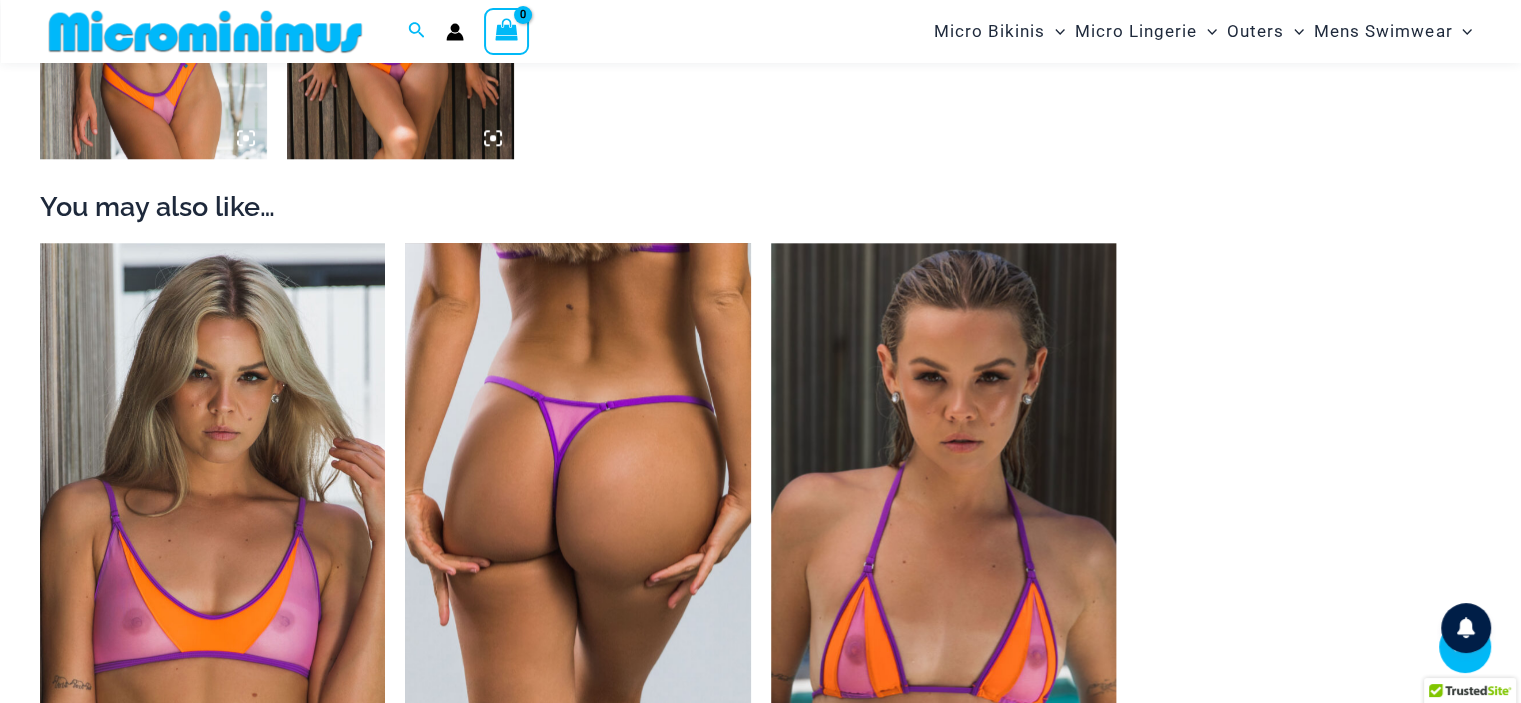 click at bounding box center [577, 502] 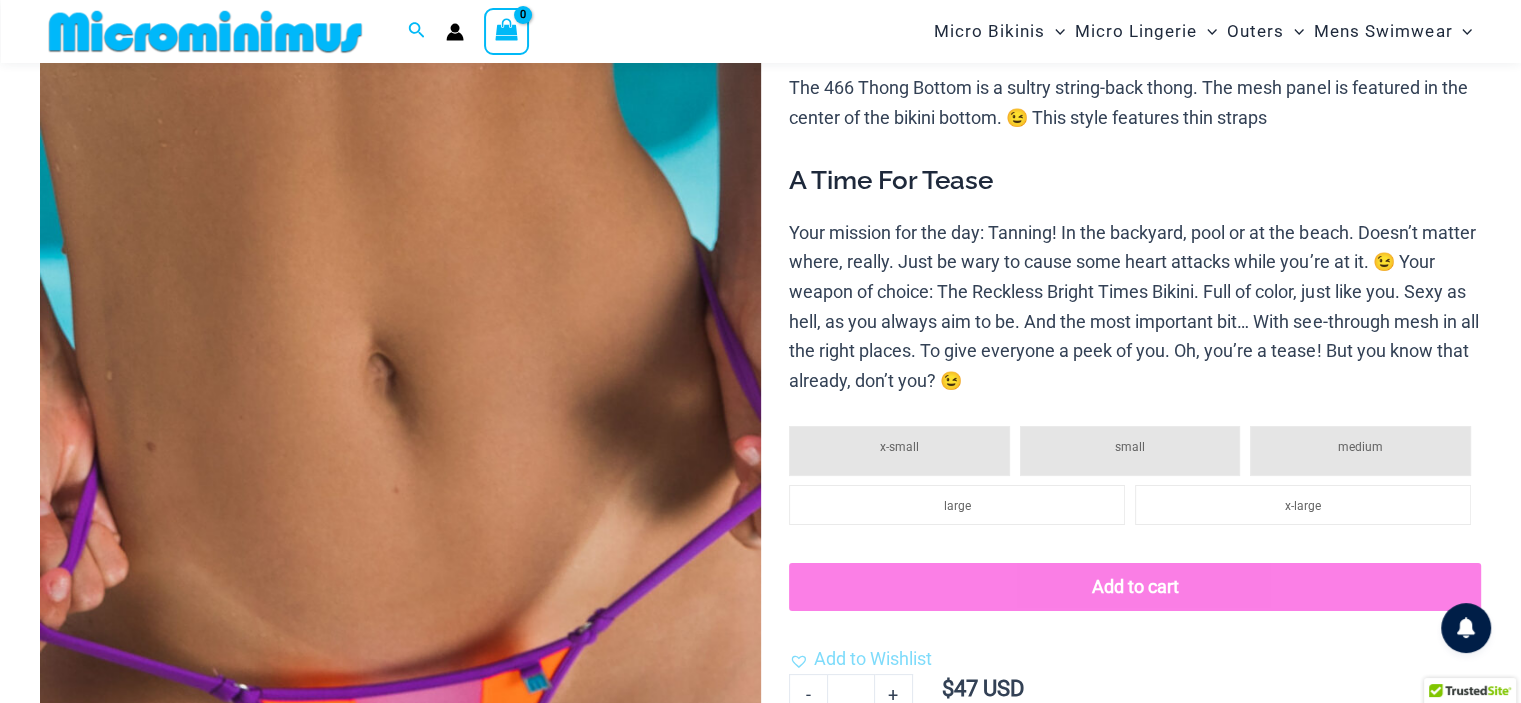 click on "Skip to content
Search for:
Search
Search
No products in the cart.
No products in the cart.
Continue Shopping
Micro Bikinis" at bounding box center (760, 4139) 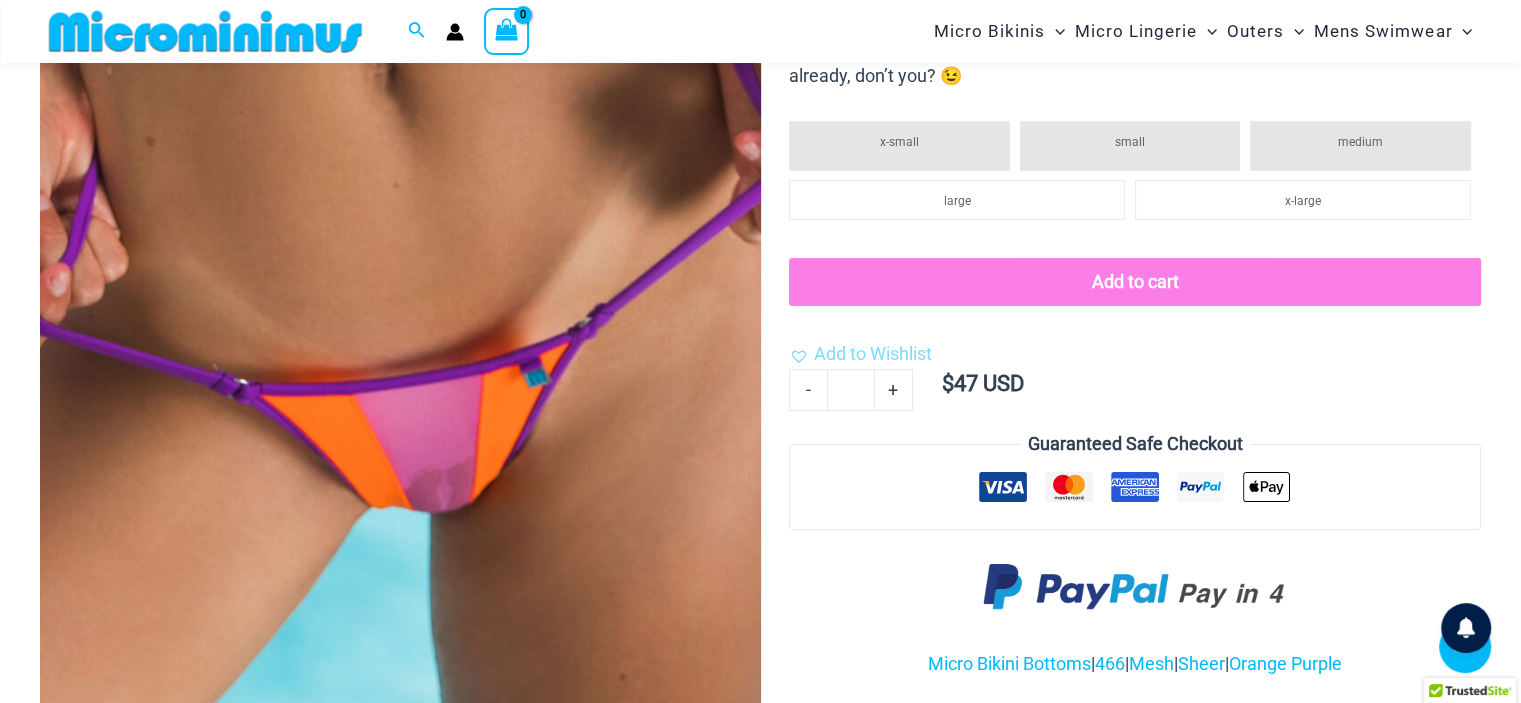 scroll, scrollTop: 475, scrollLeft: 0, axis: vertical 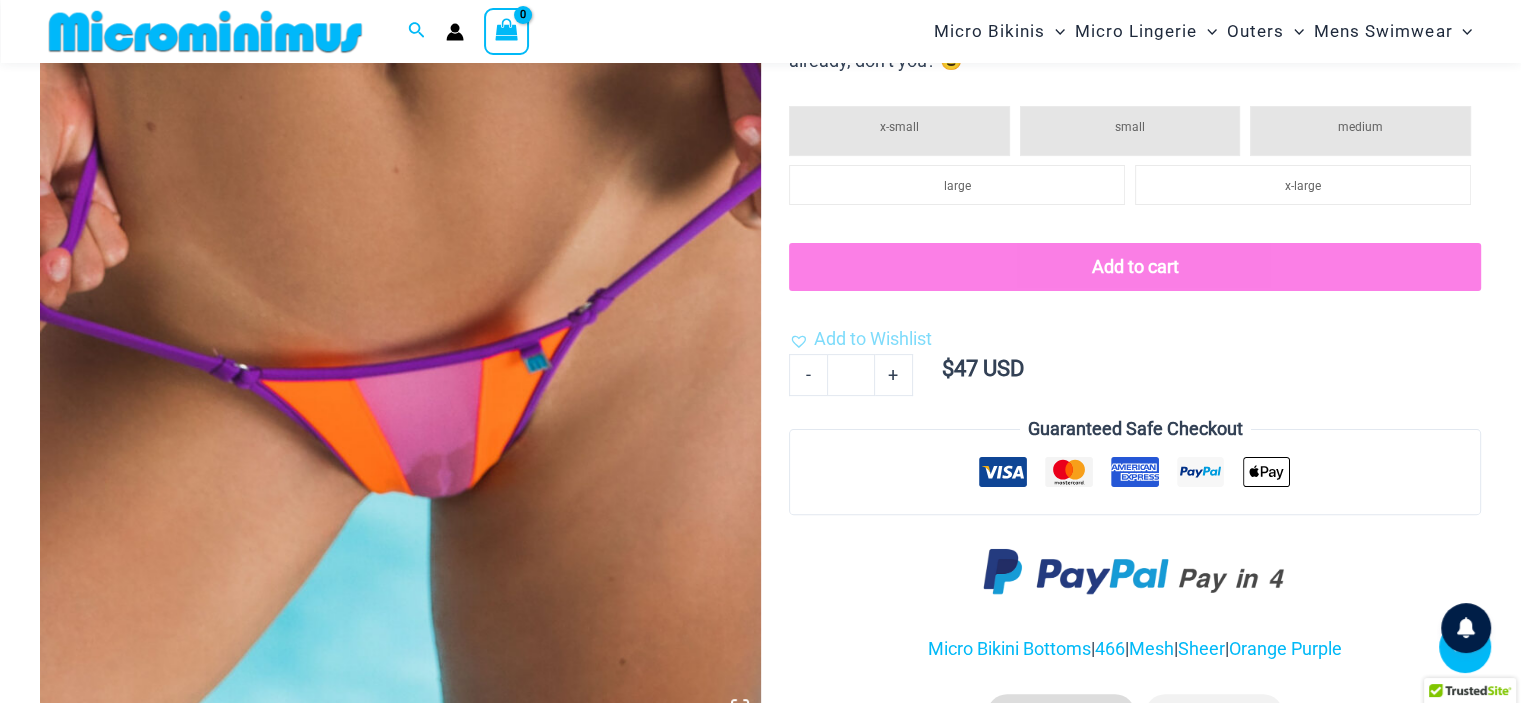click at bounding box center (400, 187) 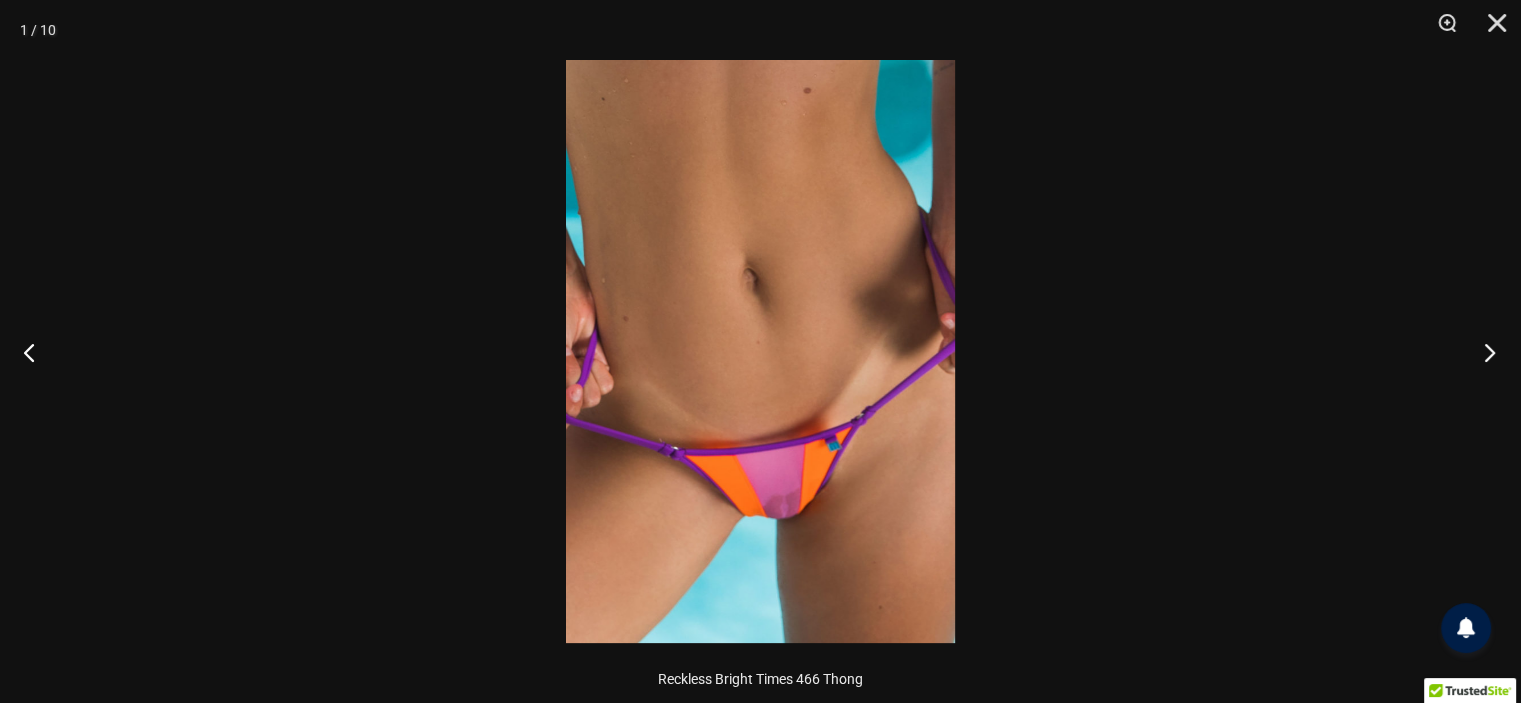 click at bounding box center (1483, 352) 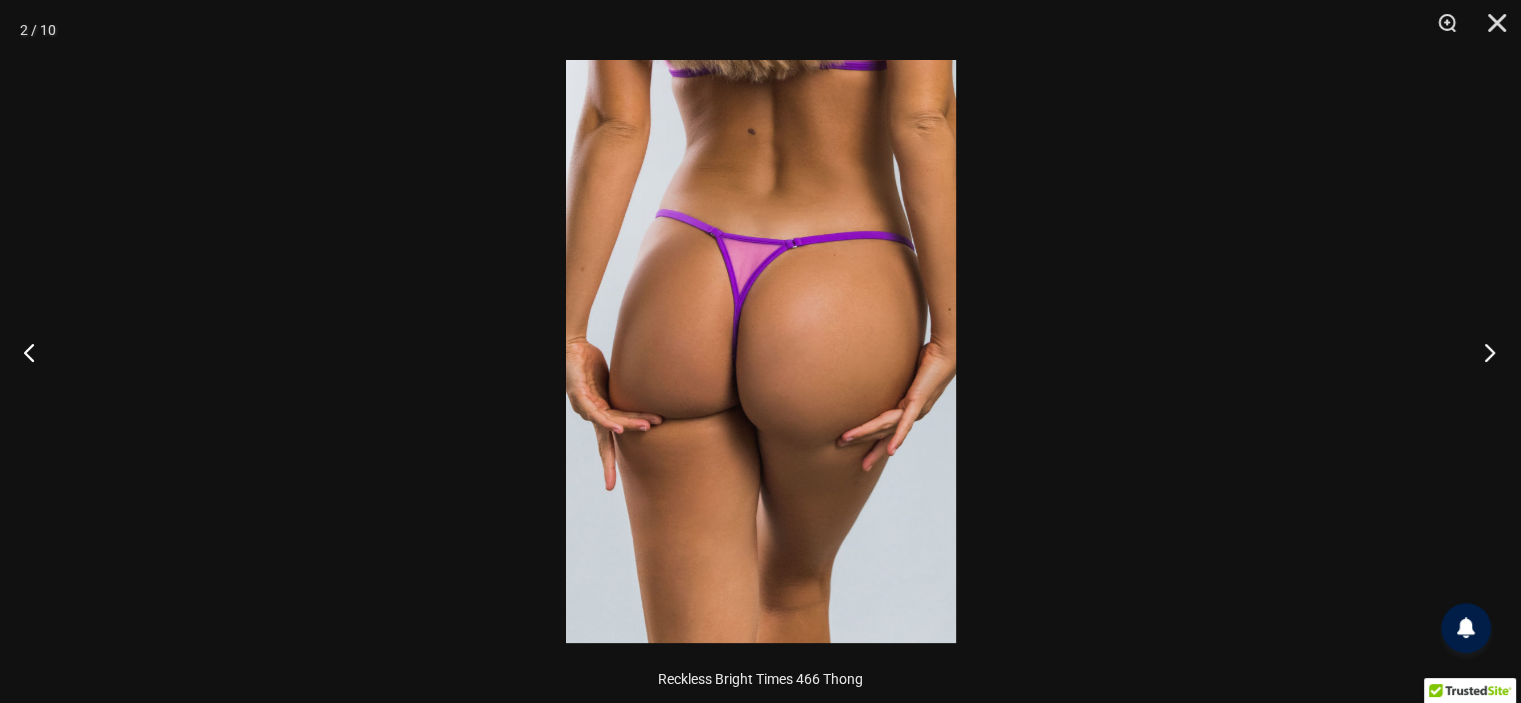 click at bounding box center [1483, 352] 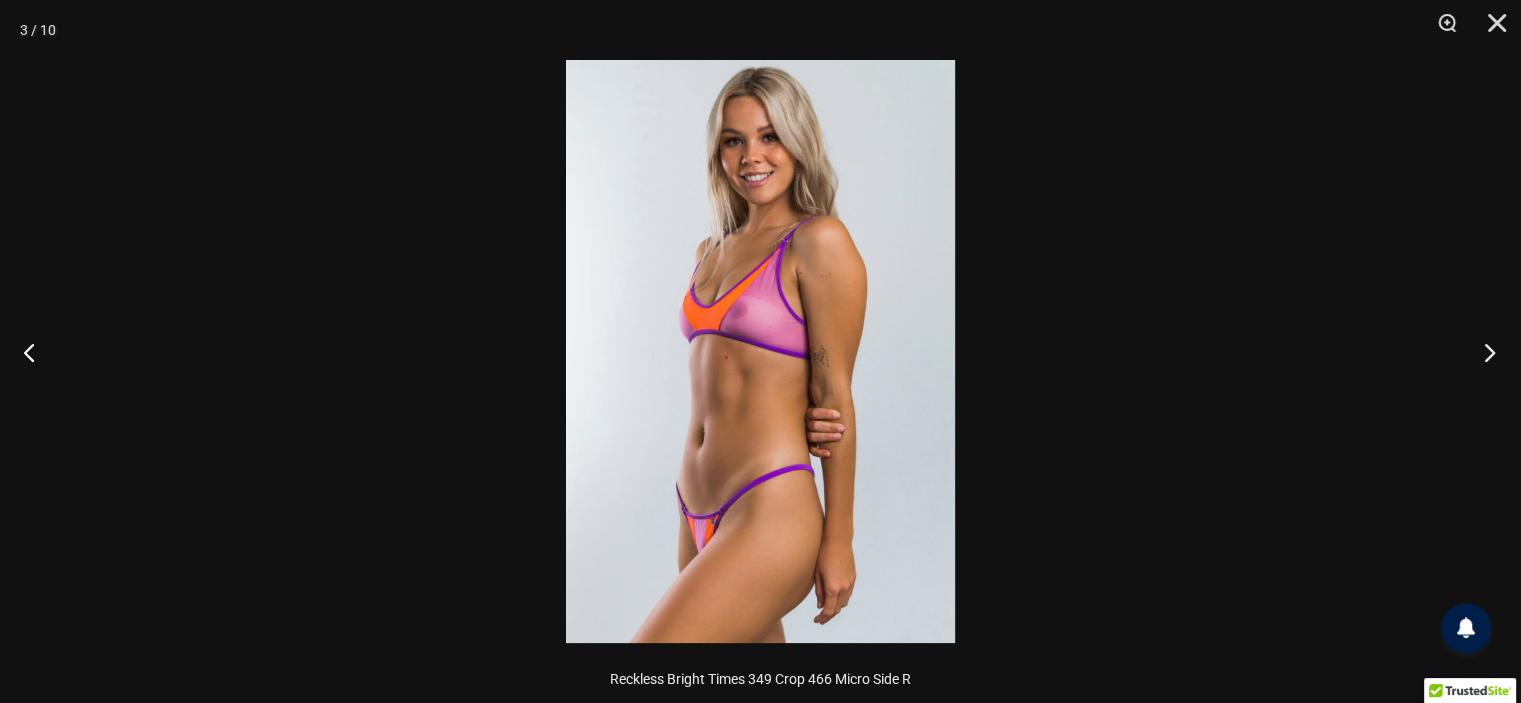 click at bounding box center (1483, 352) 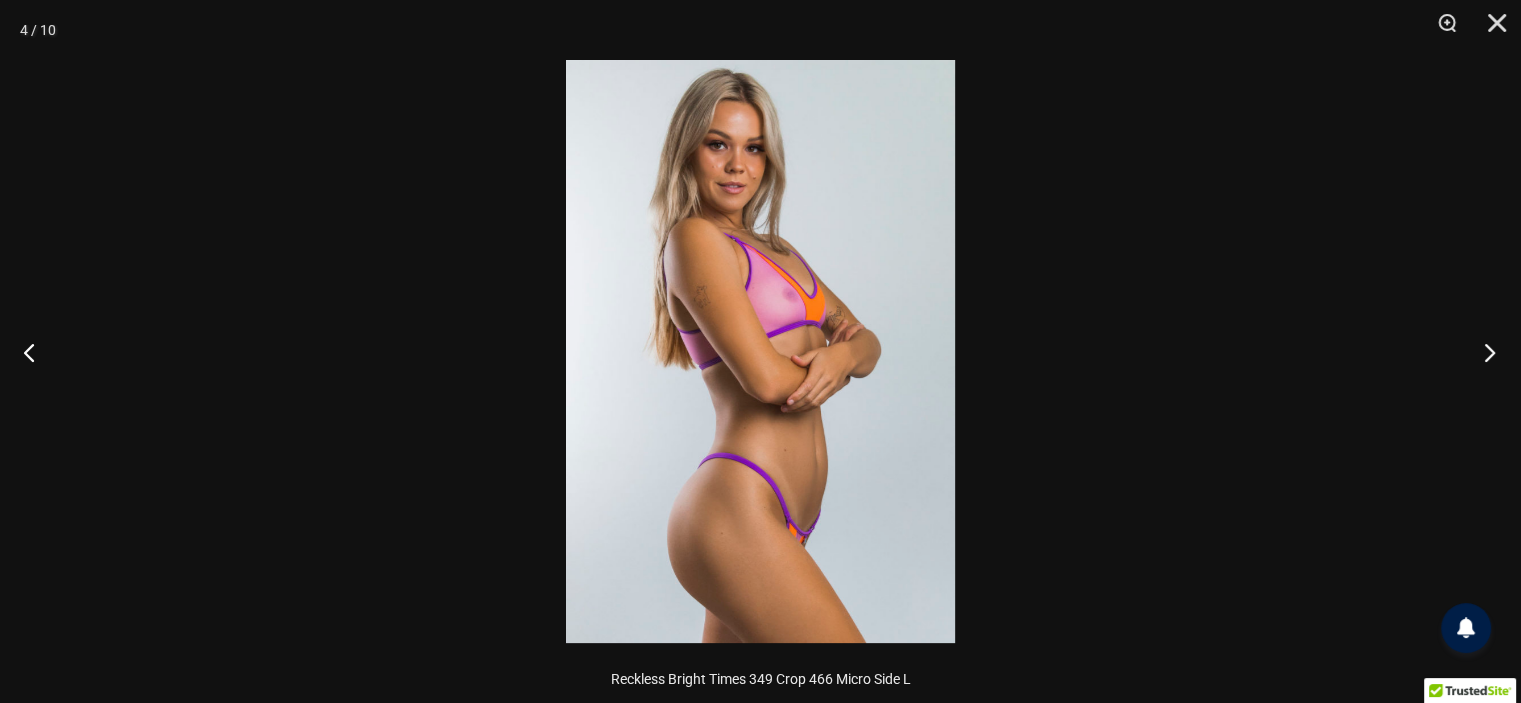 click at bounding box center (1483, 352) 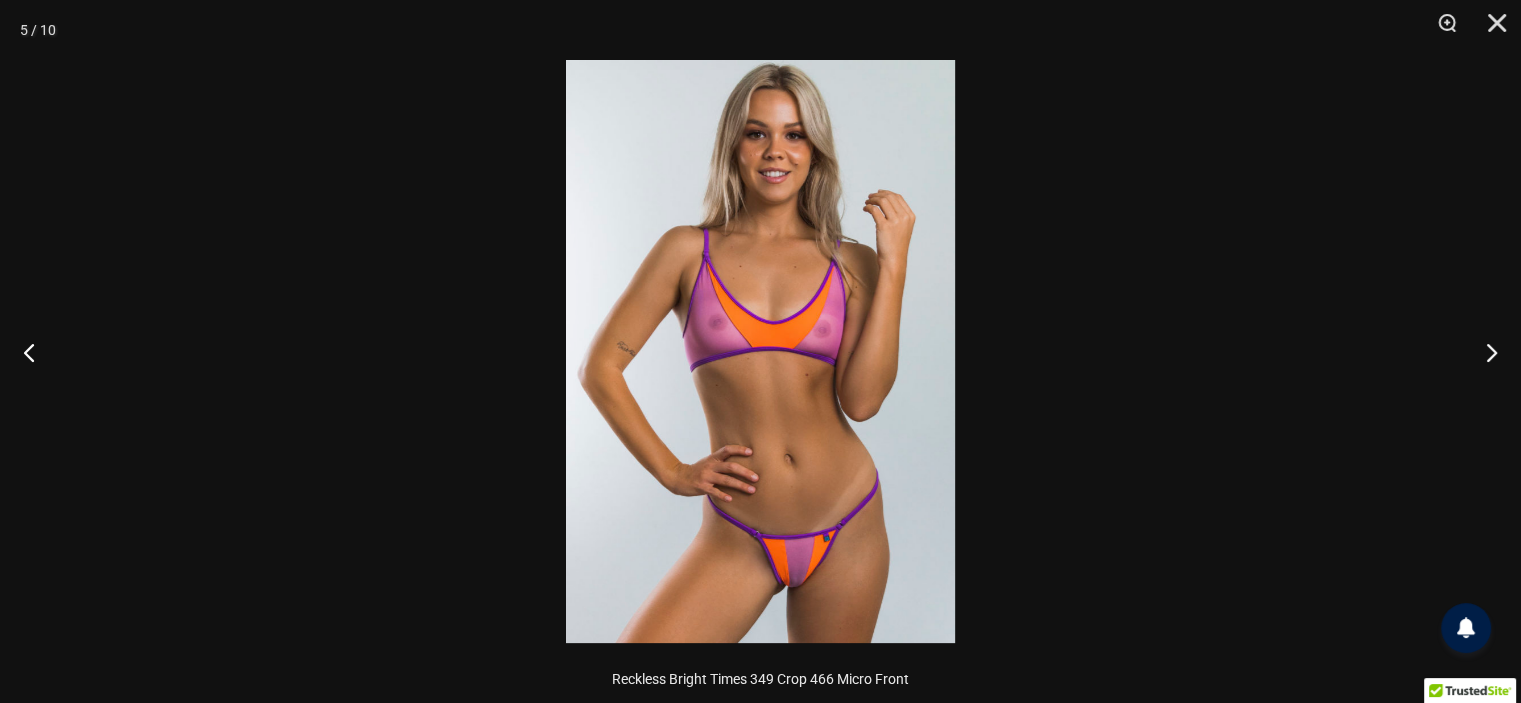 click at bounding box center [760, 351] 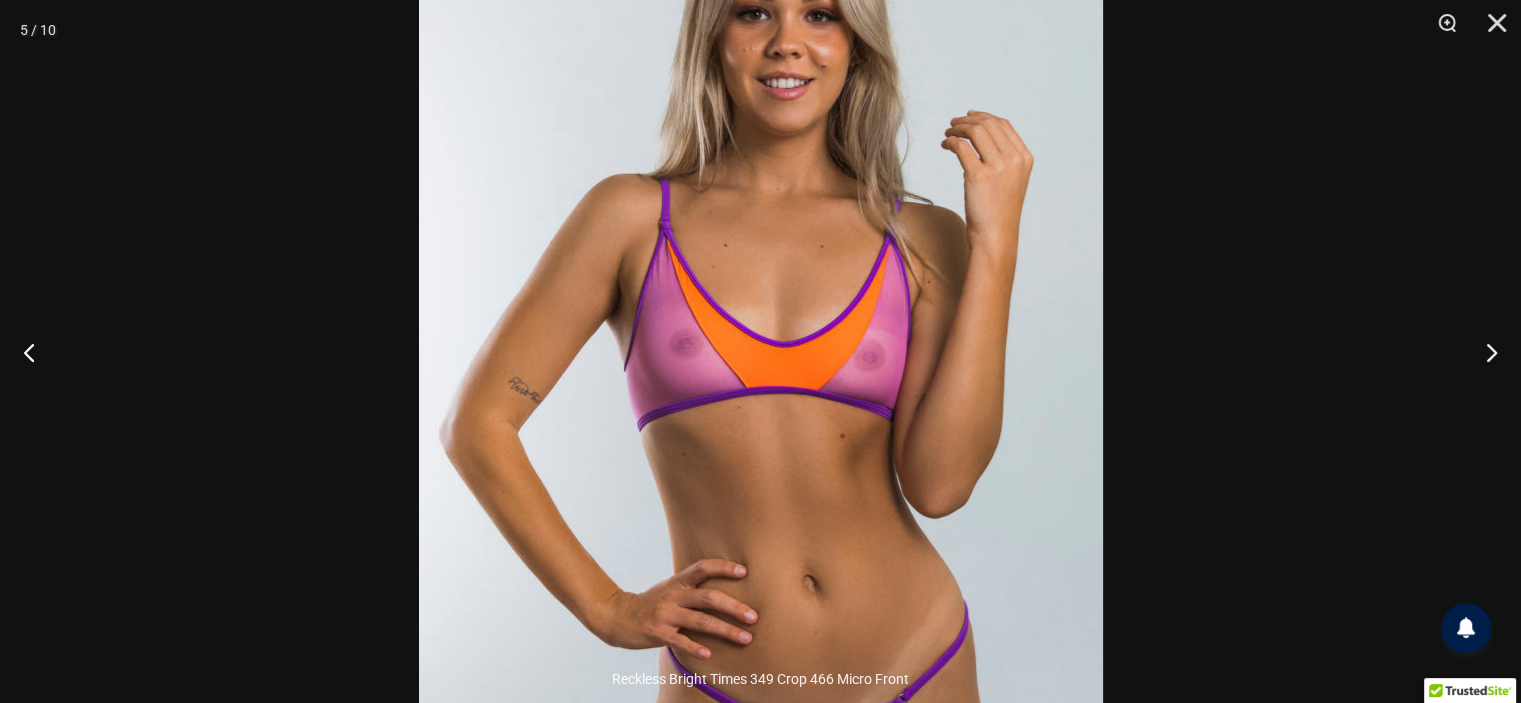 scroll, scrollTop: 2061, scrollLeft: 0, axis: vertical 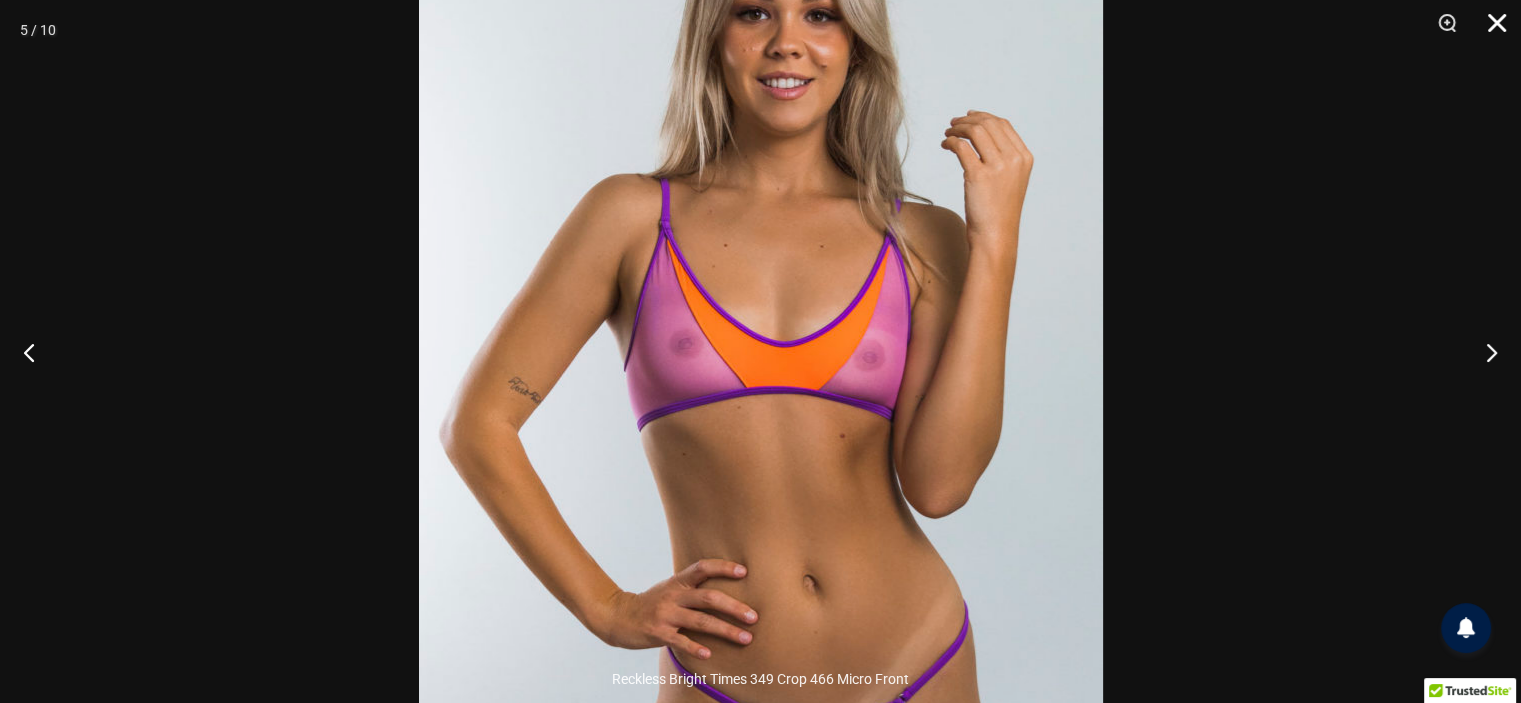 click at bounding box center (1490, 30) 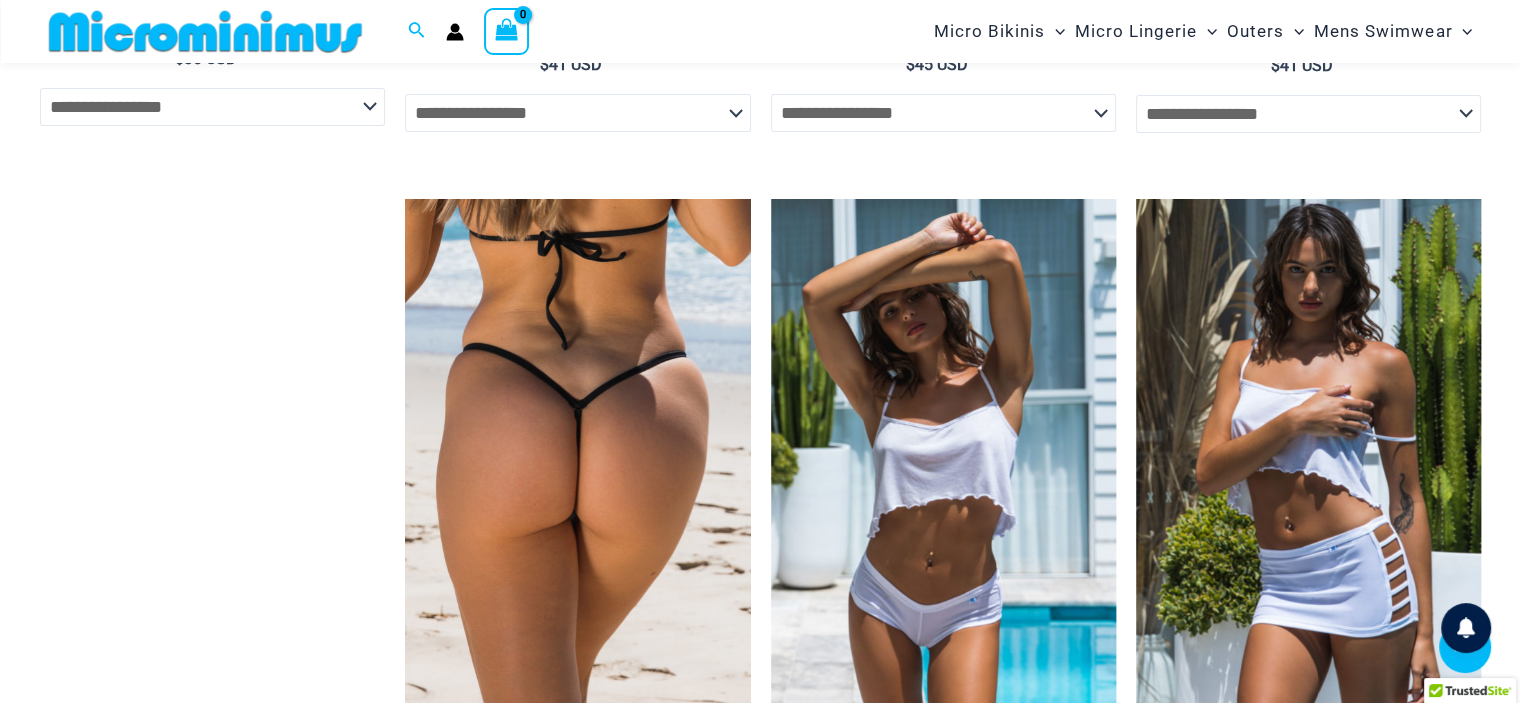 scroll, scrollTop: 7813, scrollLeft: 0, axis: vertical 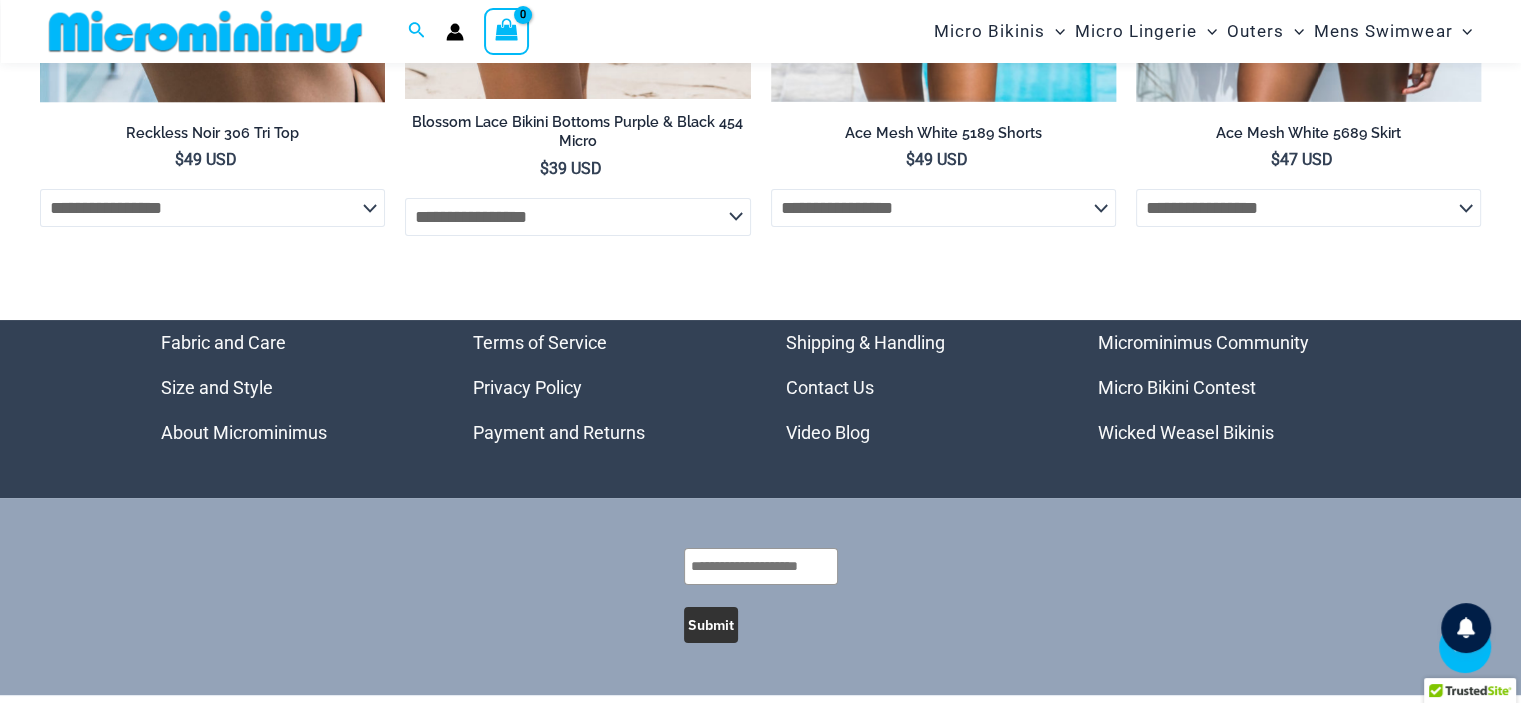 click on "Micro Bikini Contest" at bounding box center [1177, 387] 